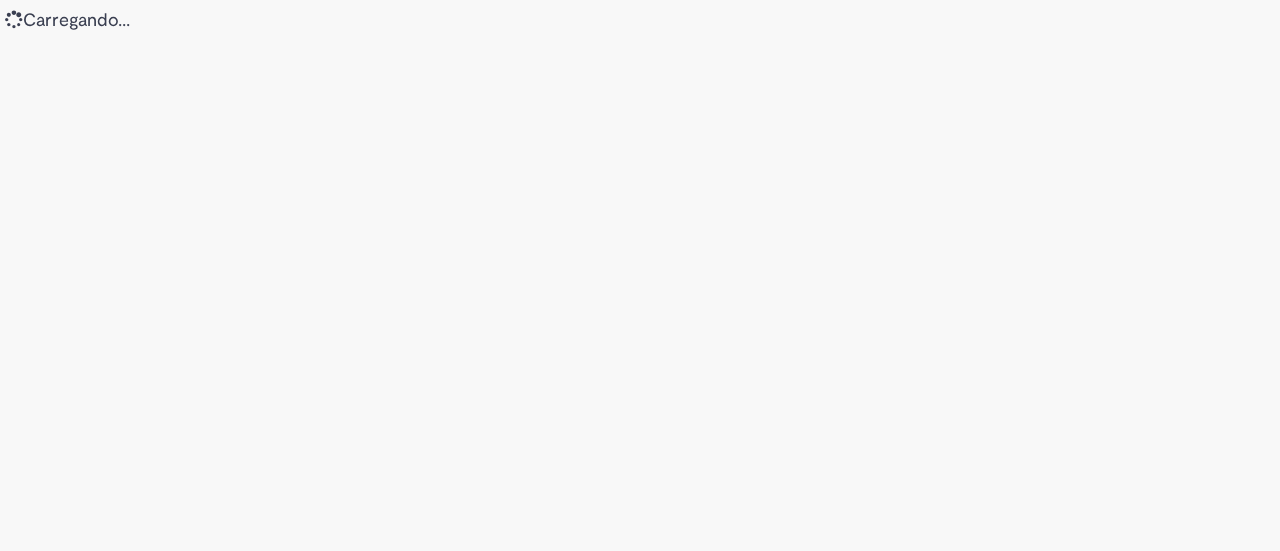scroll, scrollTop: 0, scrollLeft: 0, axis: both 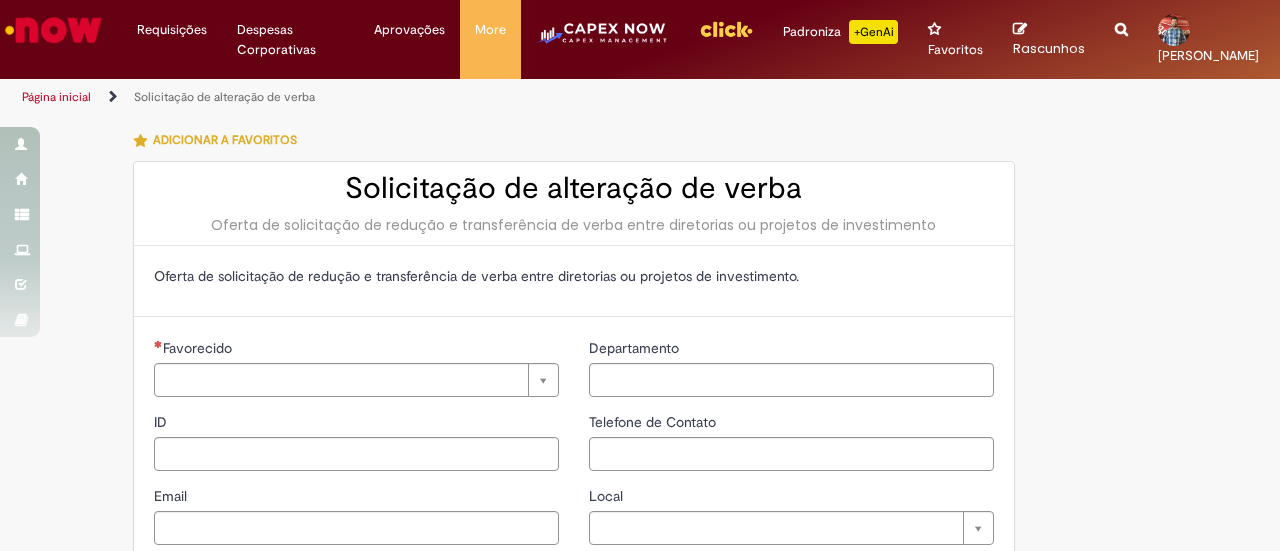 type on "********" 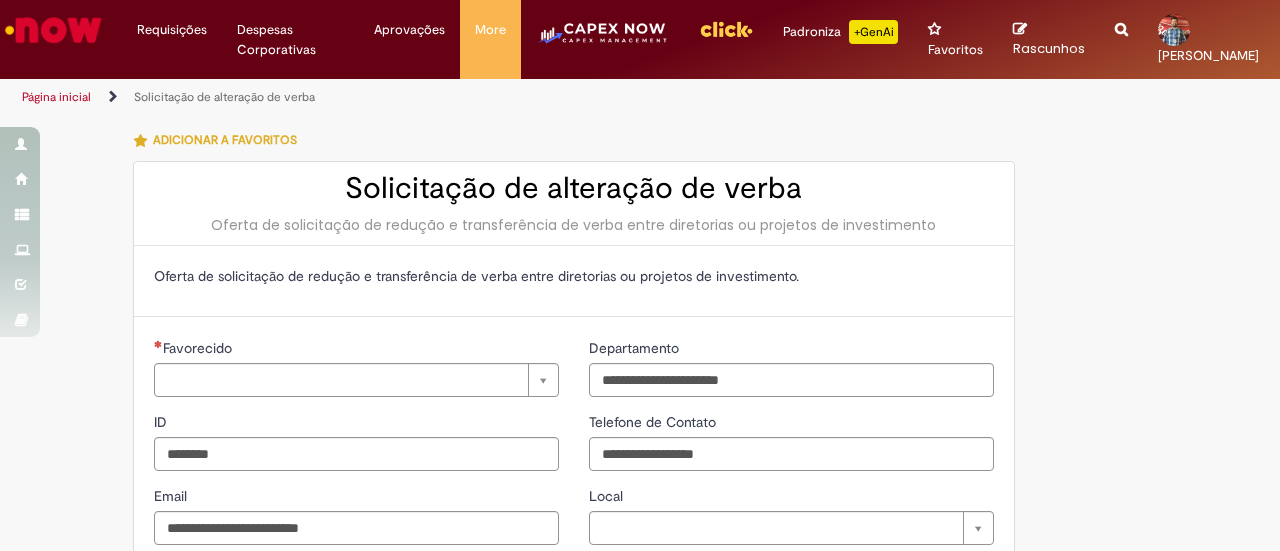 type on "**********" 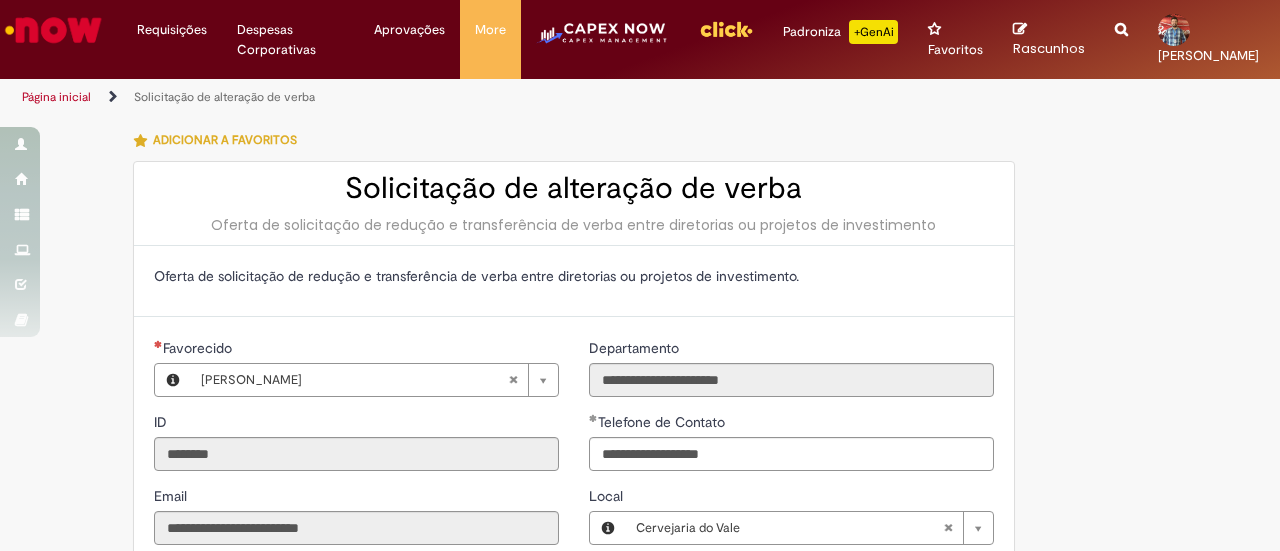 type on "**********" 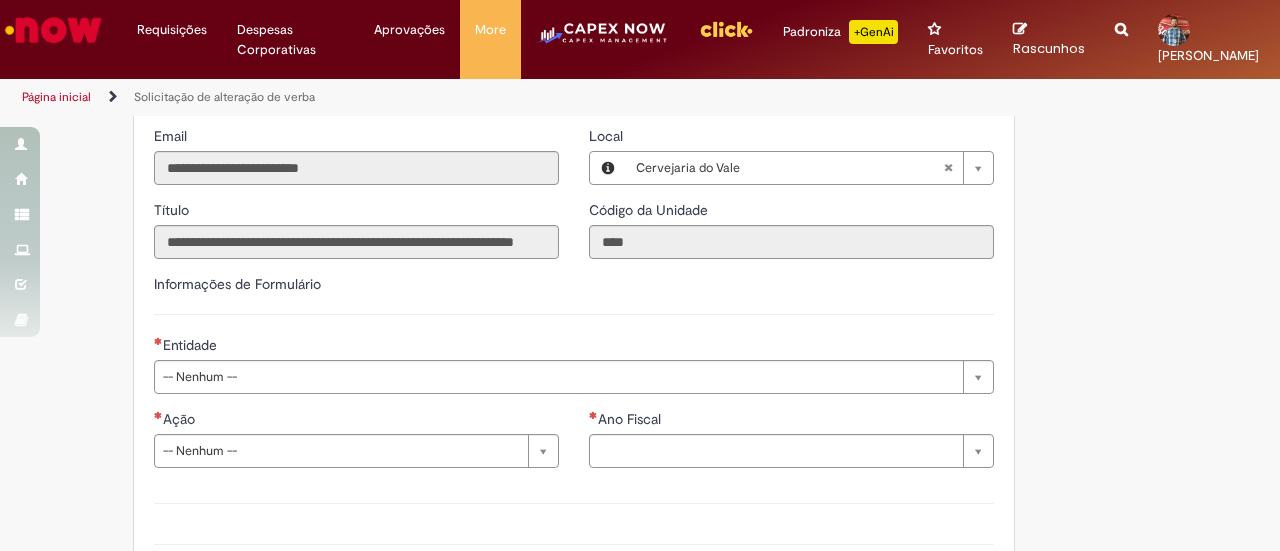 scroll, scrollTop: 500, scrollLeft: 0, axis: vertical 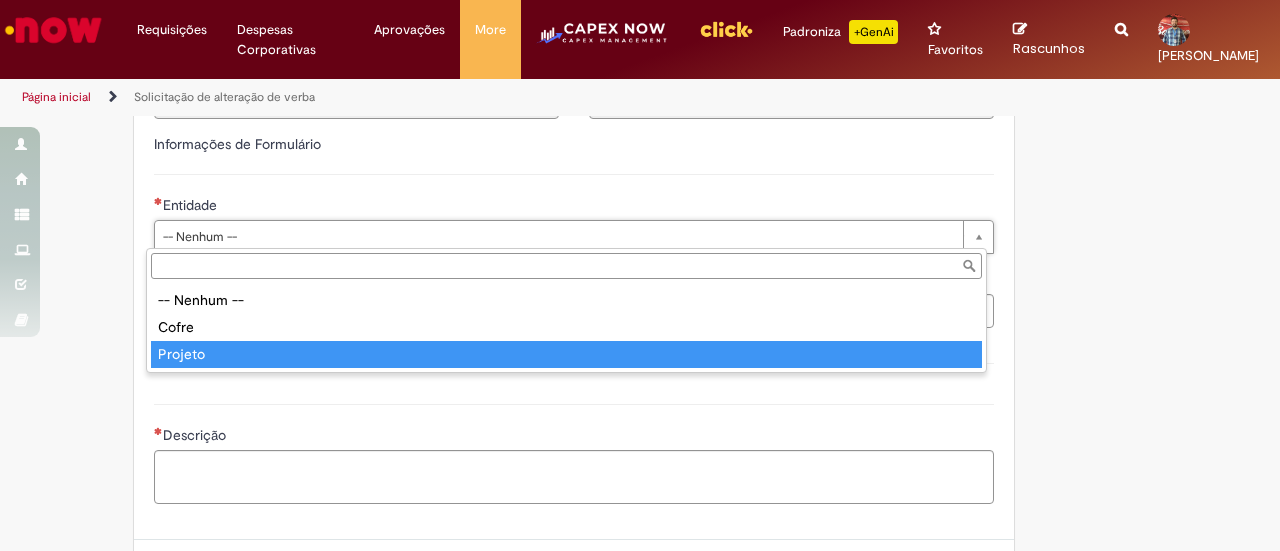 type on "*******" 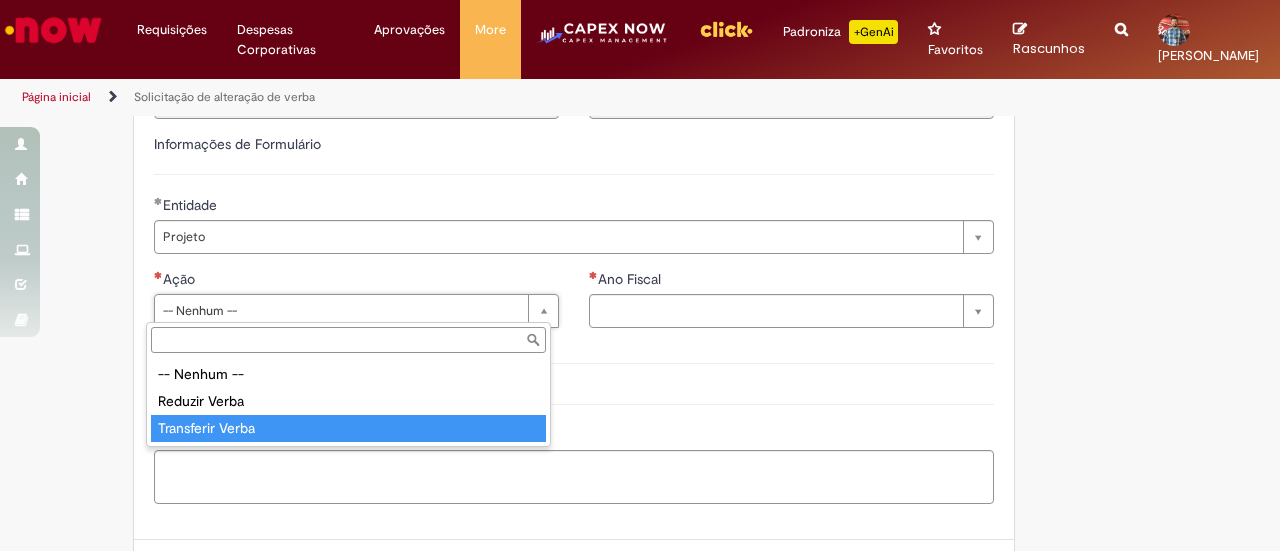 type on "**********" 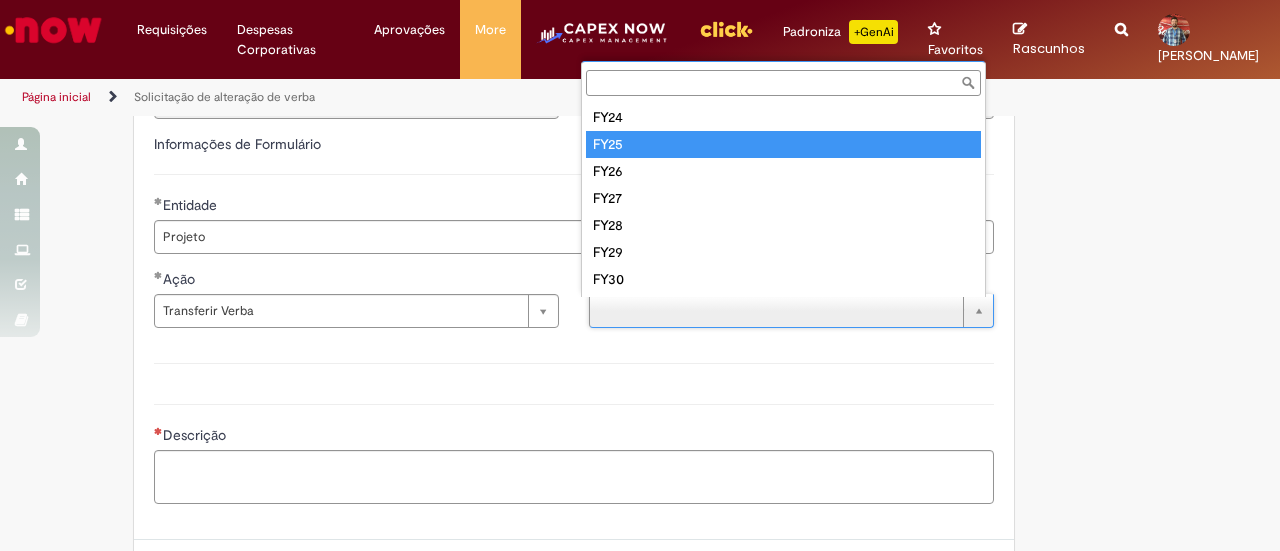 type on "****" 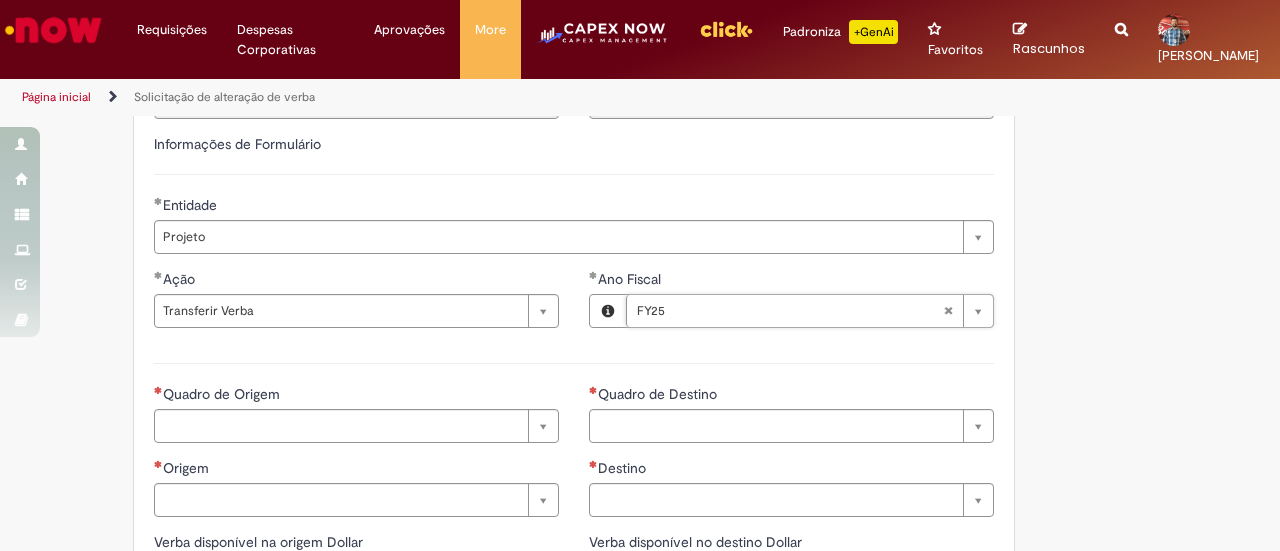 click on "**********" at bounding box center [640, 318] 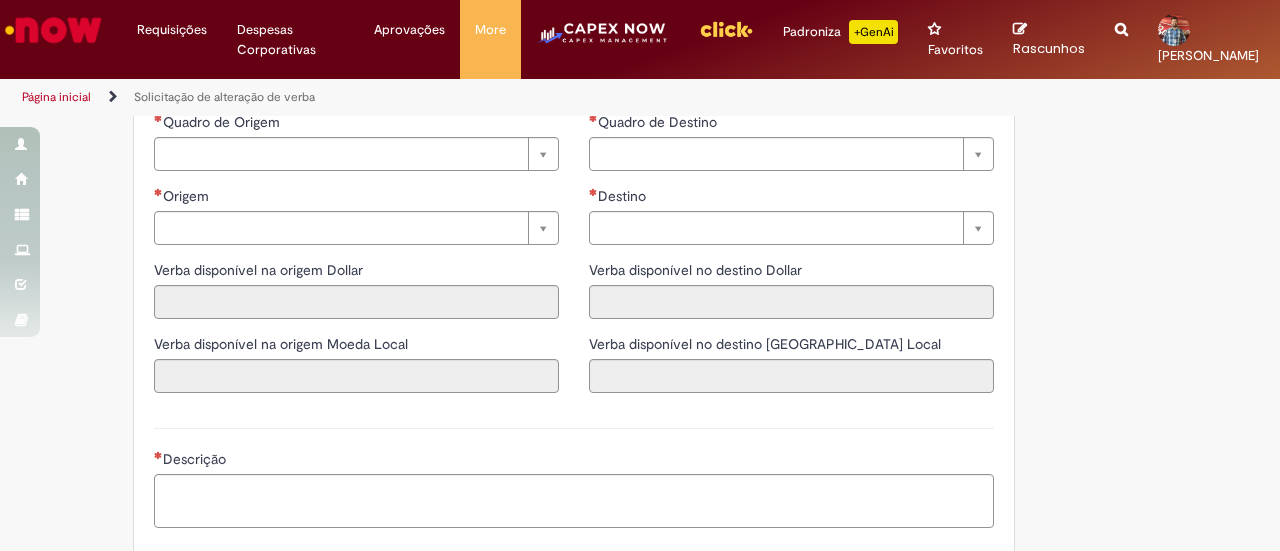 scroll, scrollTop: 763, scrollLeft: 0, axis: vertical 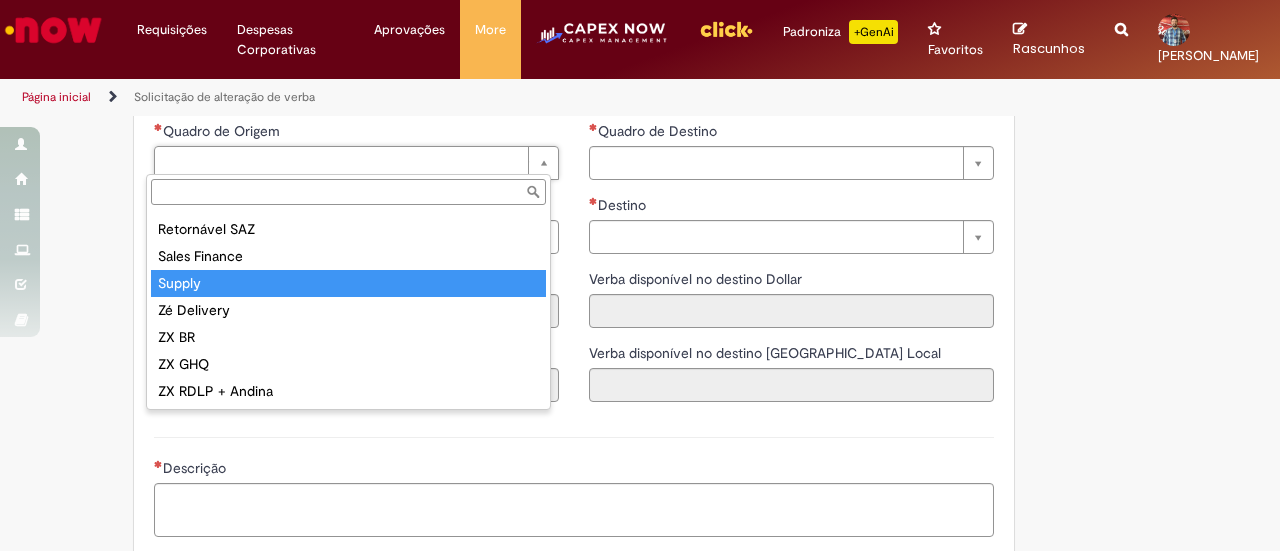 type on "******" 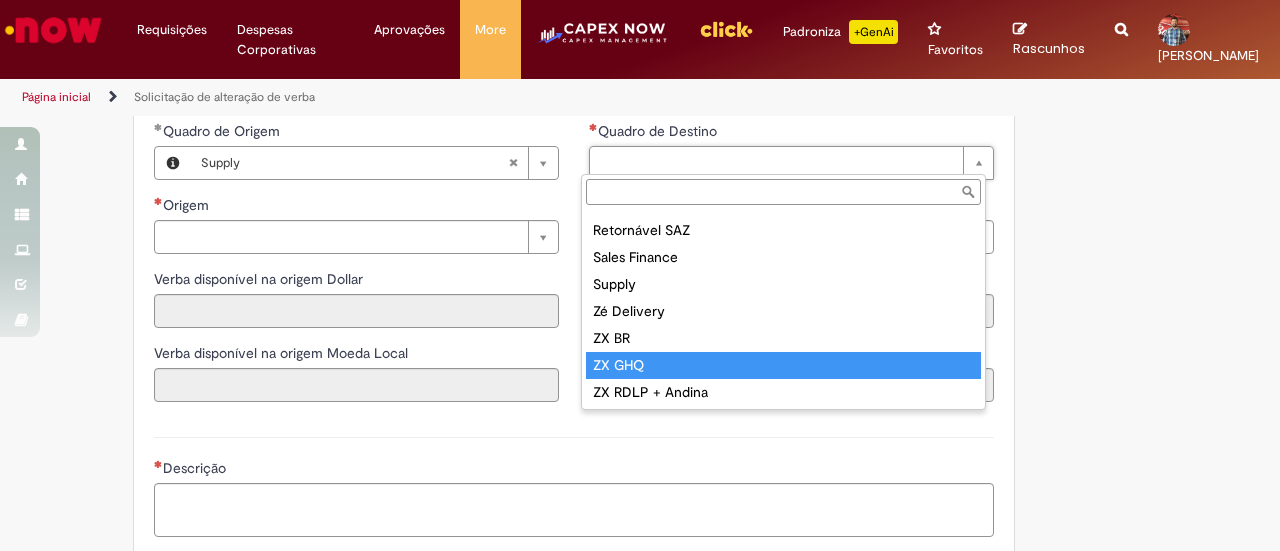 scroll, scrollTop: 429, scrollLeft: 0, axis: vertical 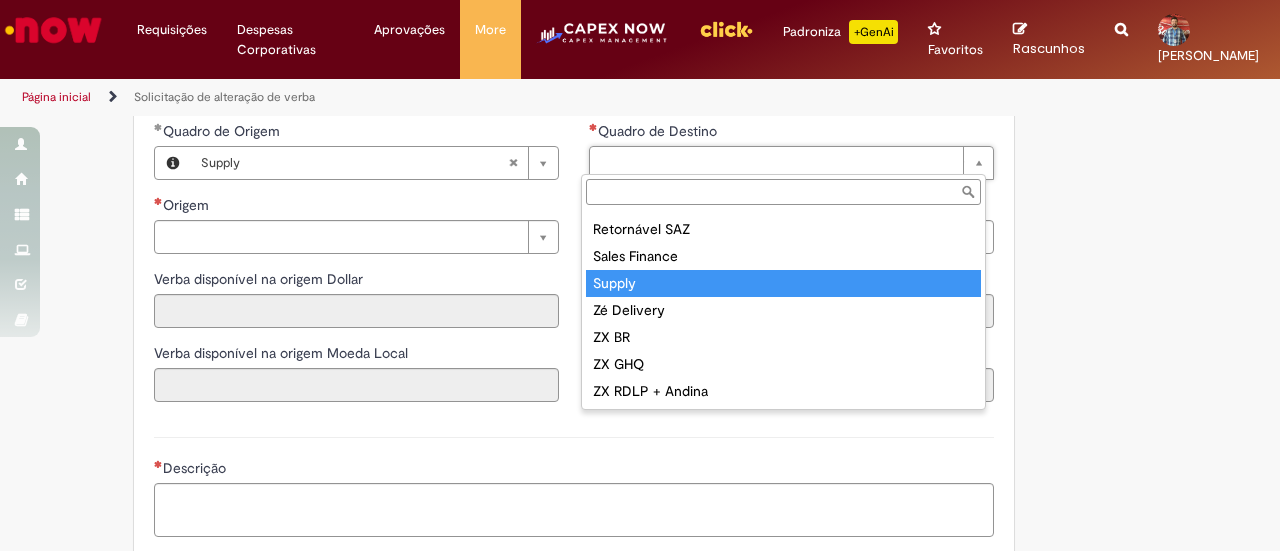 type on "******" 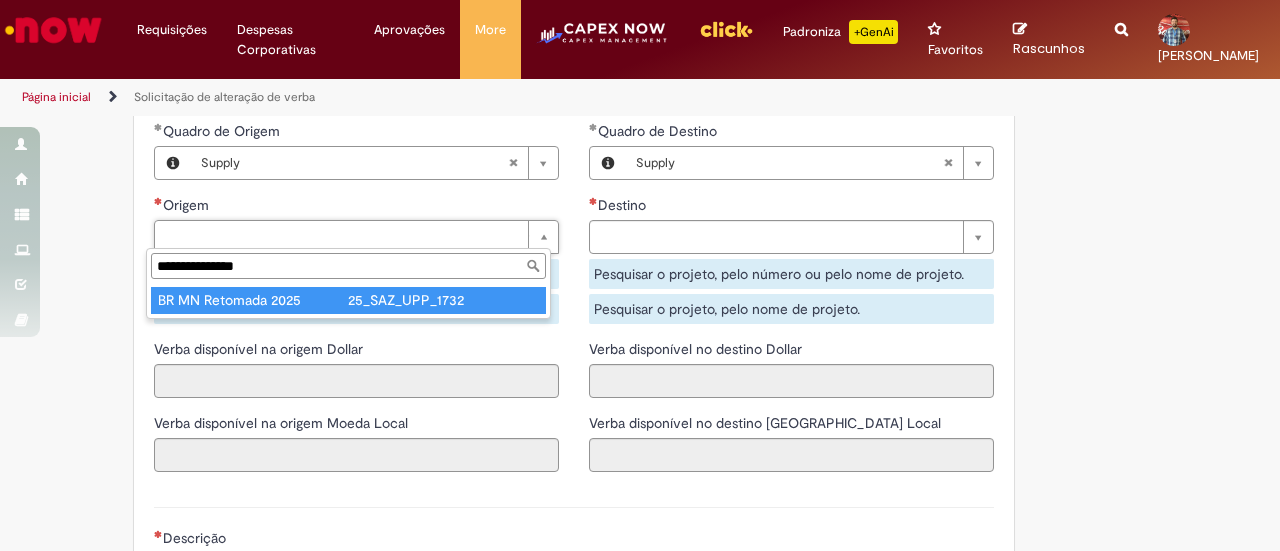 type on "**********" 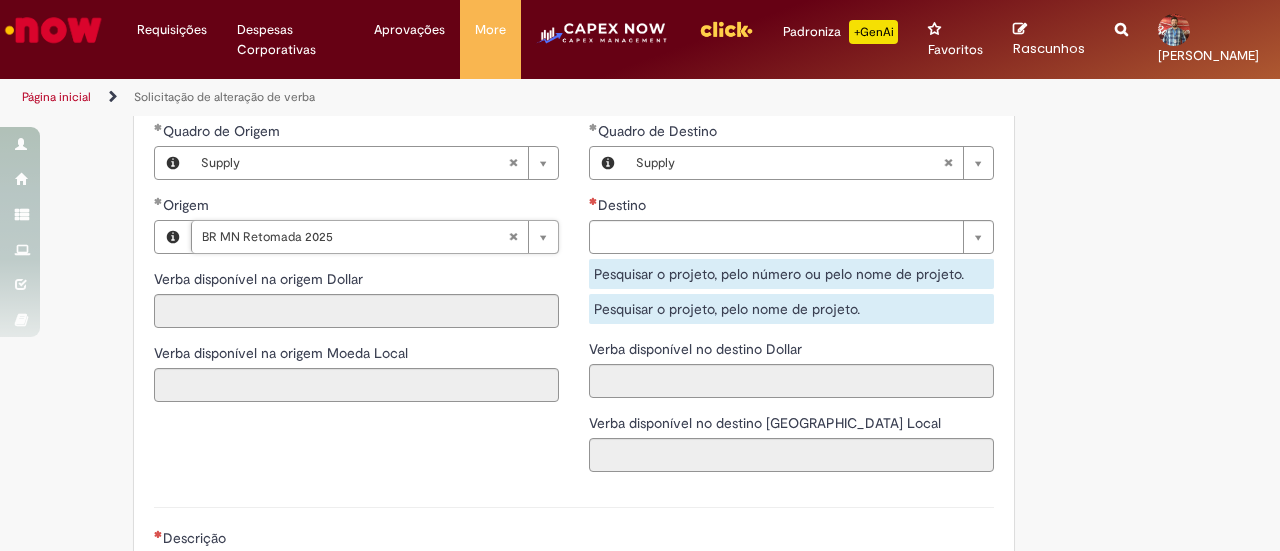 type on "*********" 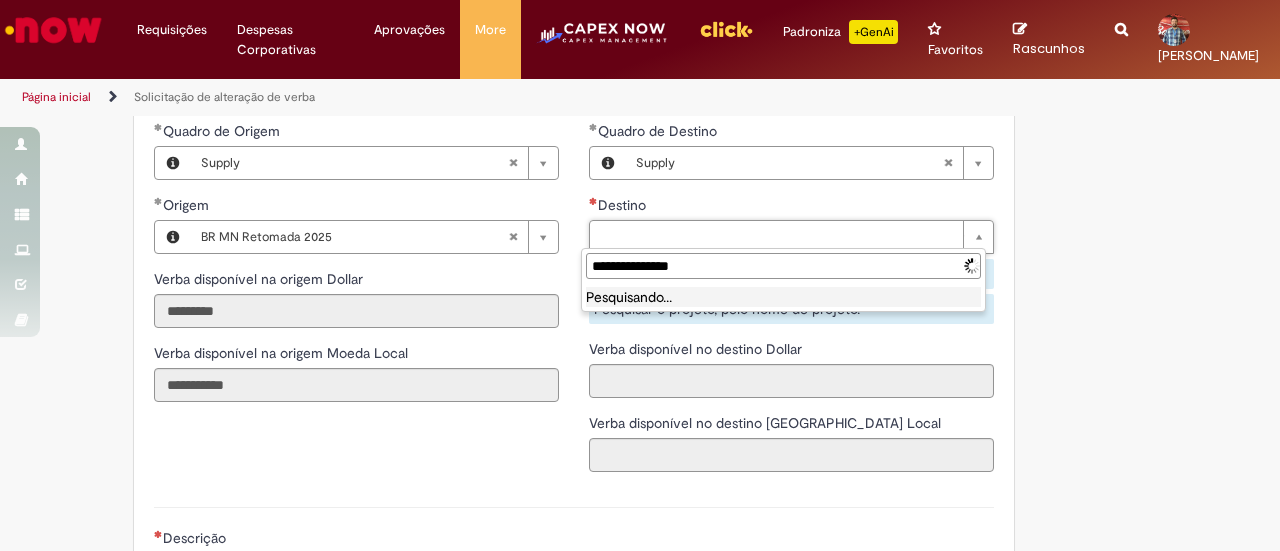 type on "**********" 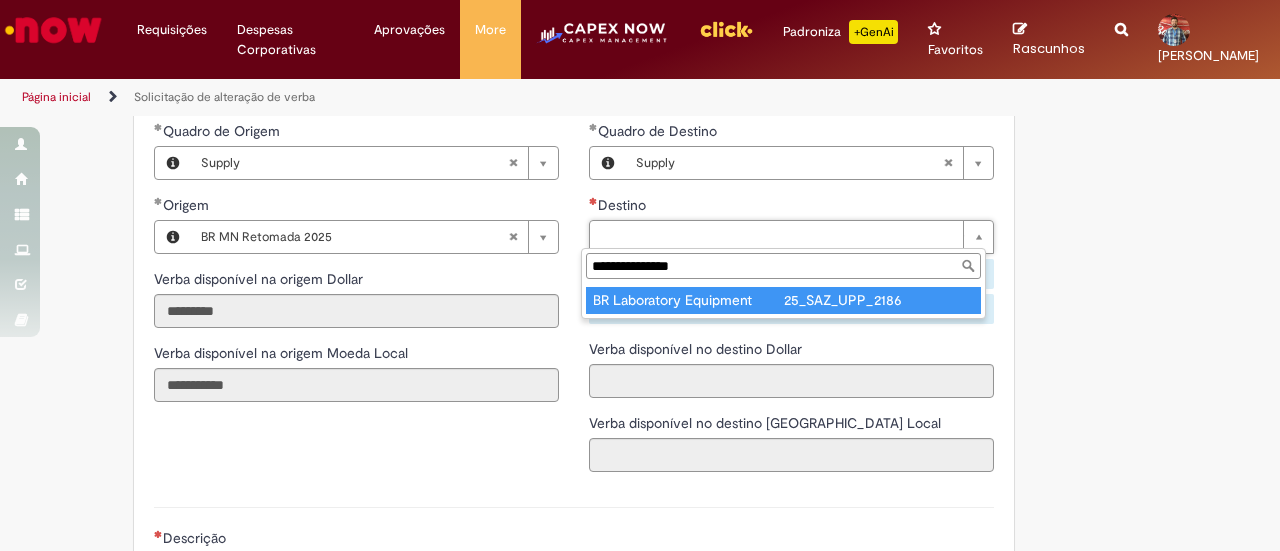 type on "**********" 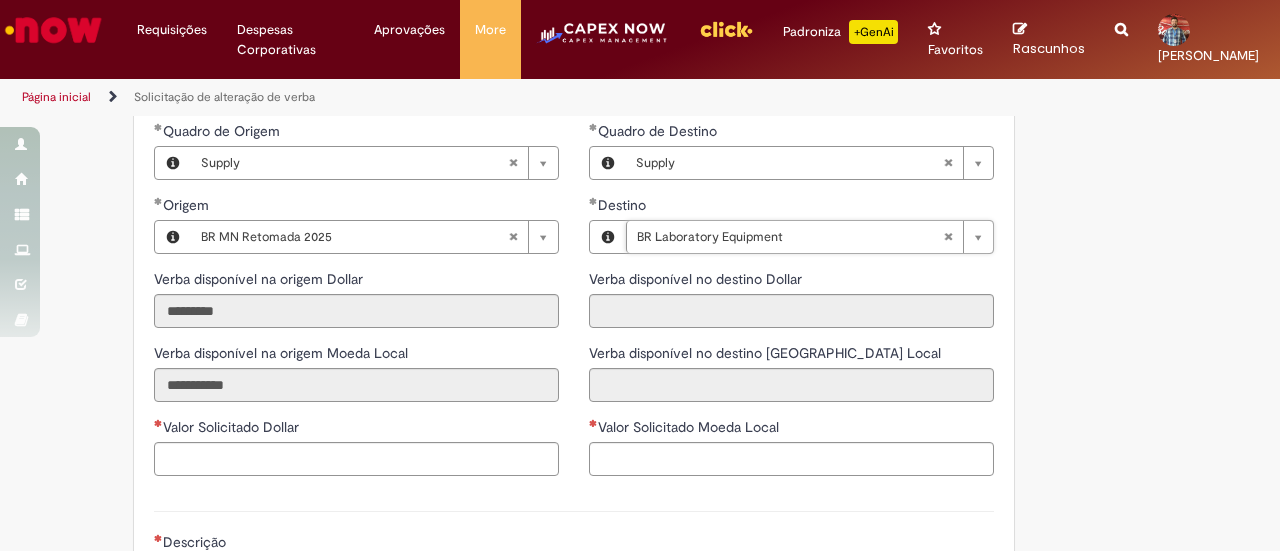 type on "**********" 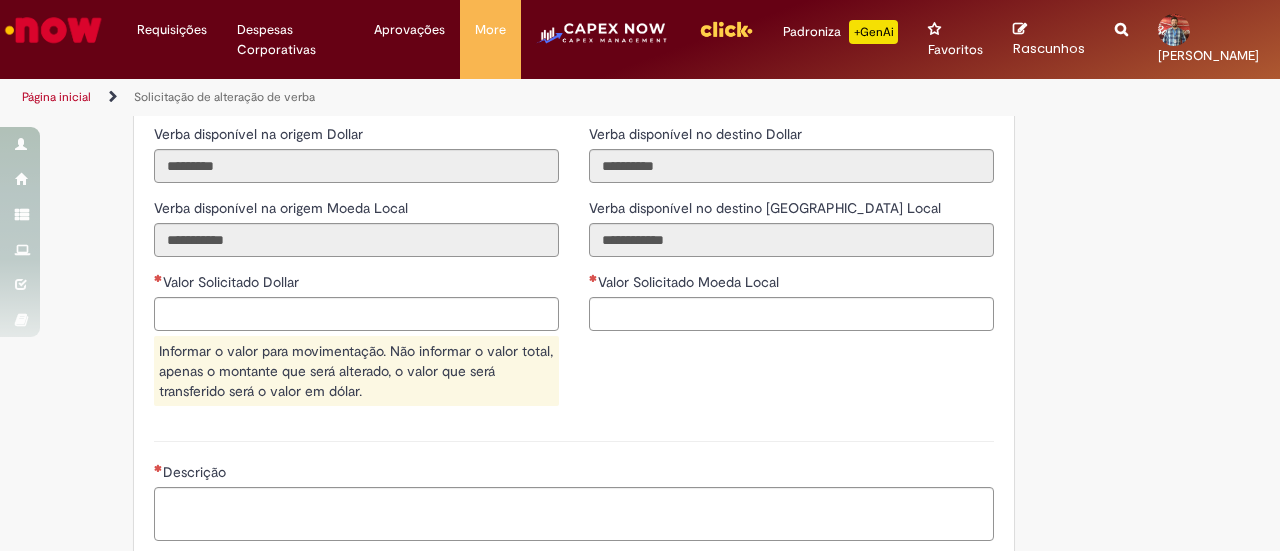 scroll, scrollTop: 863, scrollLeft: 0, axis: vertical 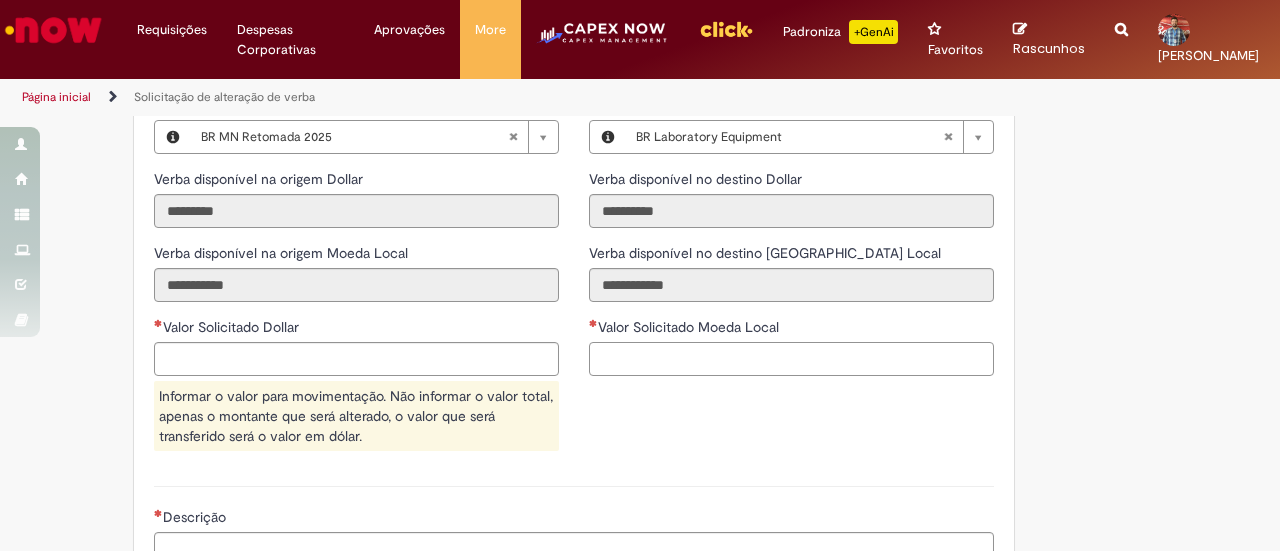 click on "Valor Solicitado Moeda Local" at bounding box center [791, 359] 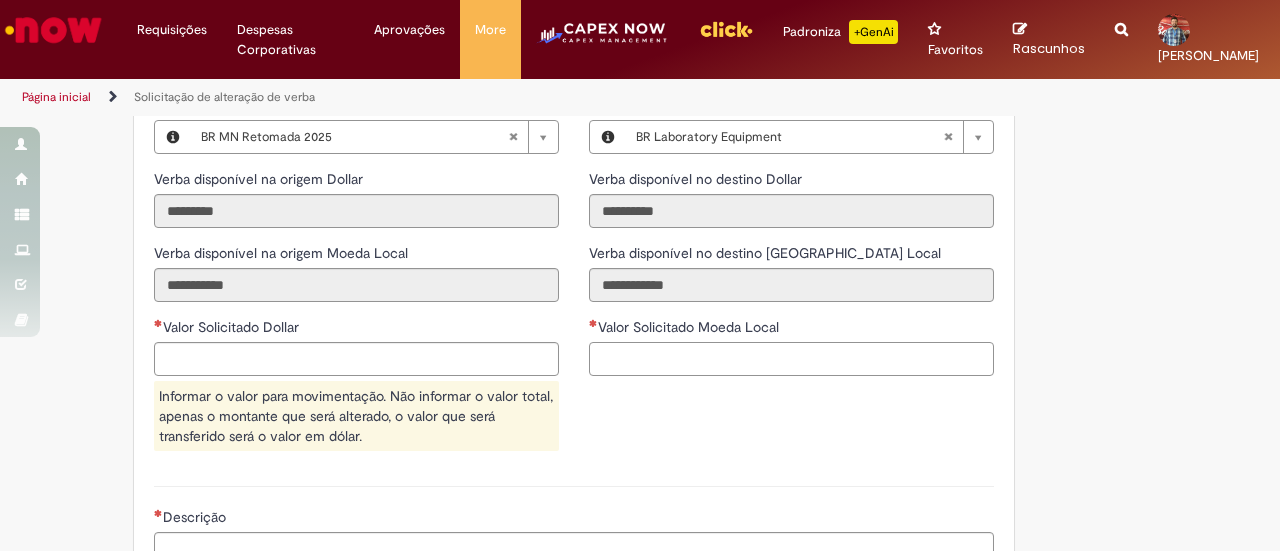 click on "Valor Solicitado Moeda Local" at bounding box center (791, 359) 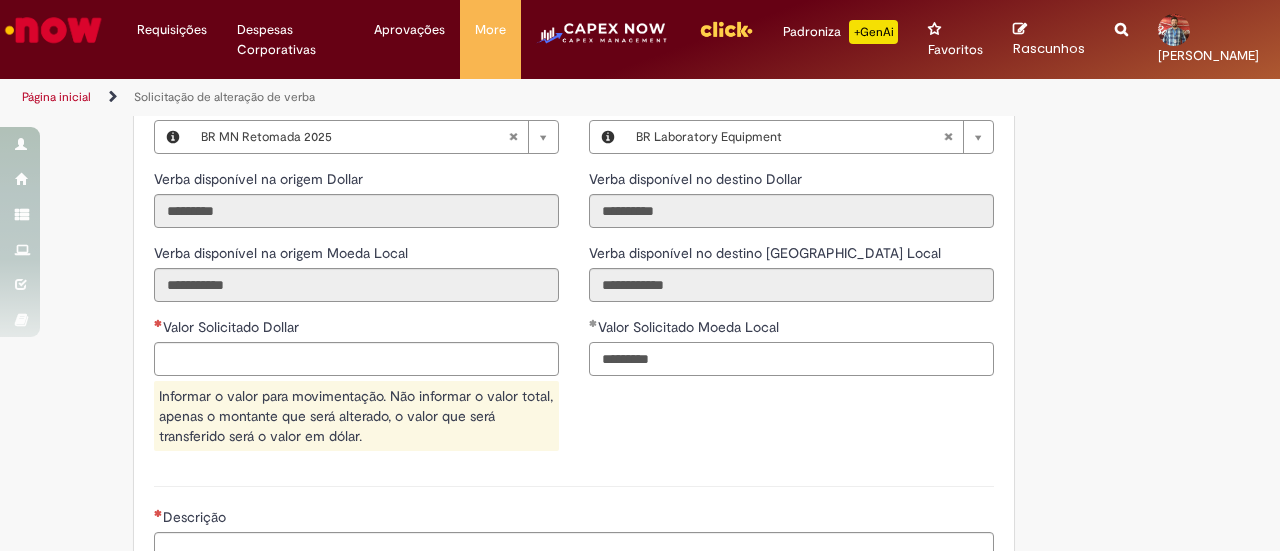 type on "*********" 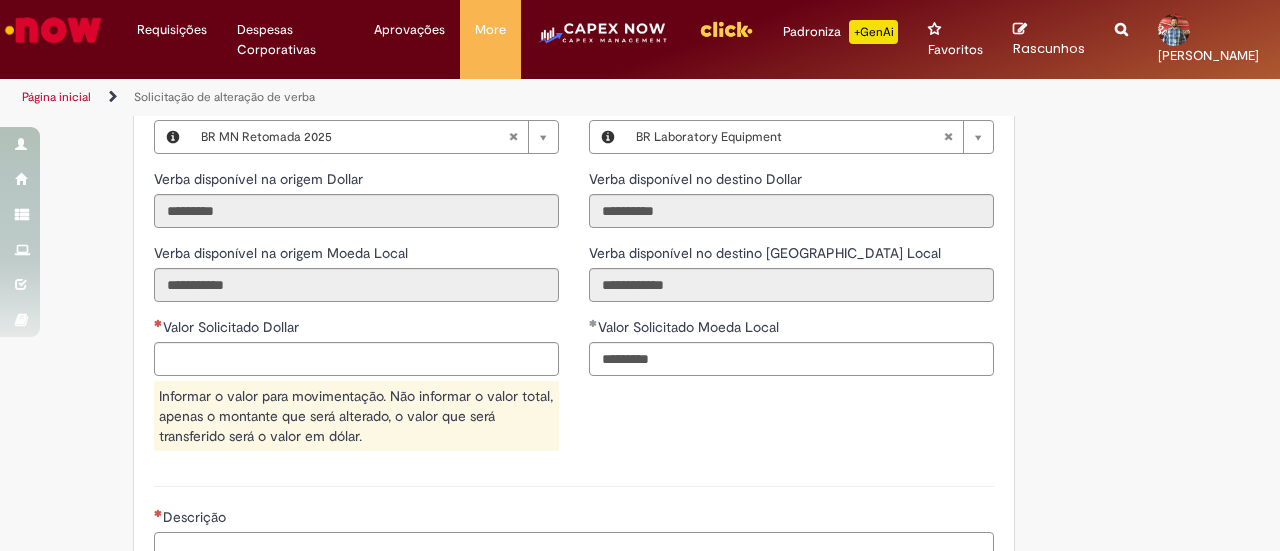 type on "********" 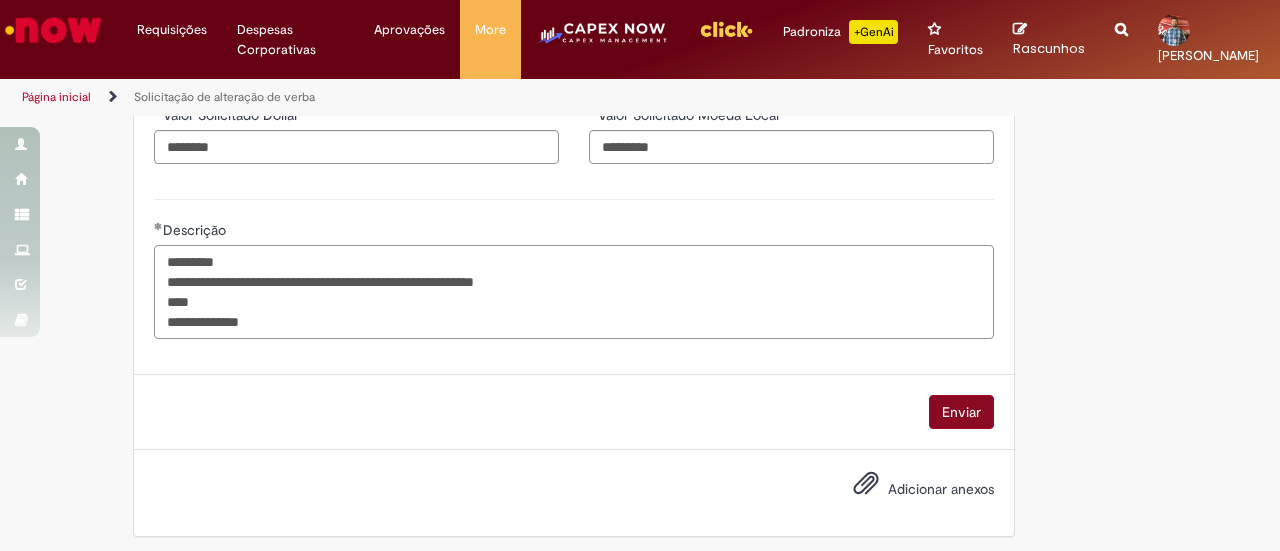 scroll, scrollTop: 1077, scrollLeft: 0, axis: vertical 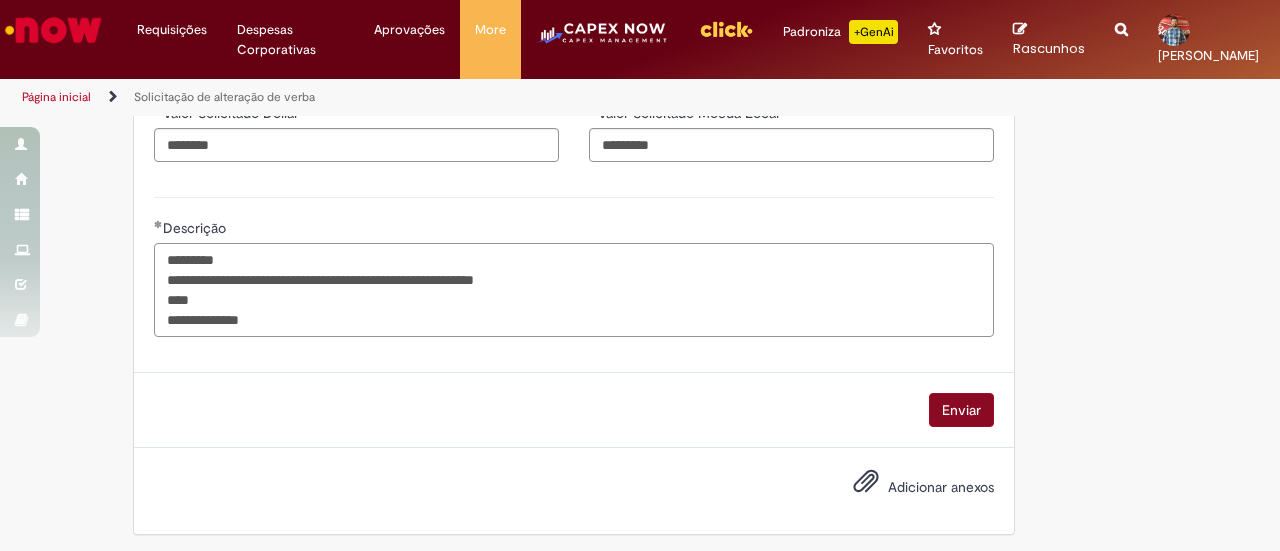 type on "**********" 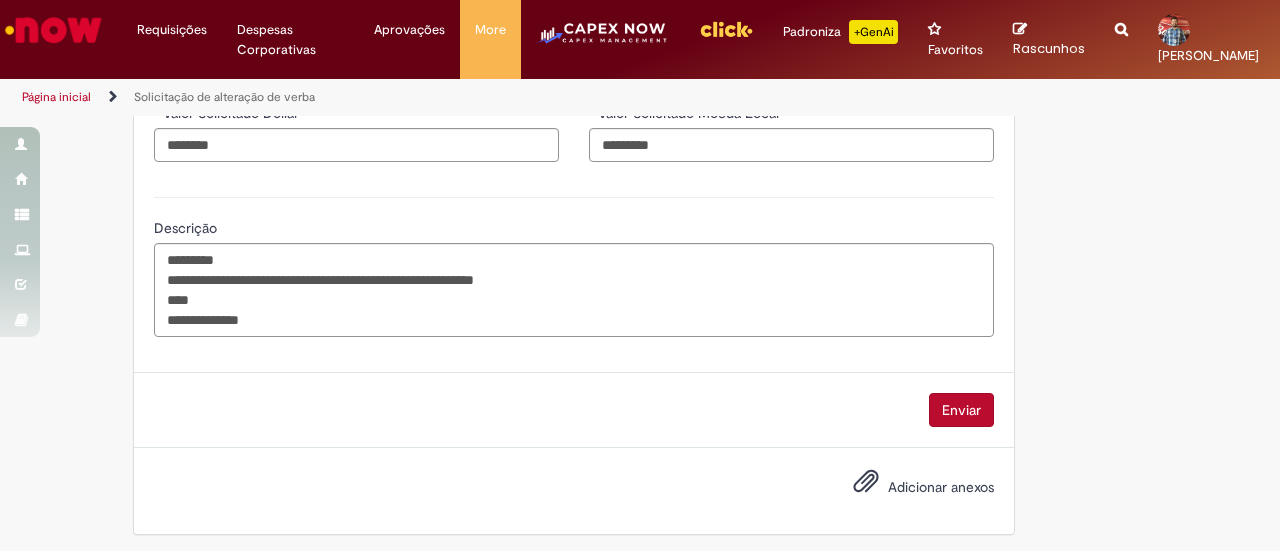 click on "Enviar" at bounding box center (961, 410) 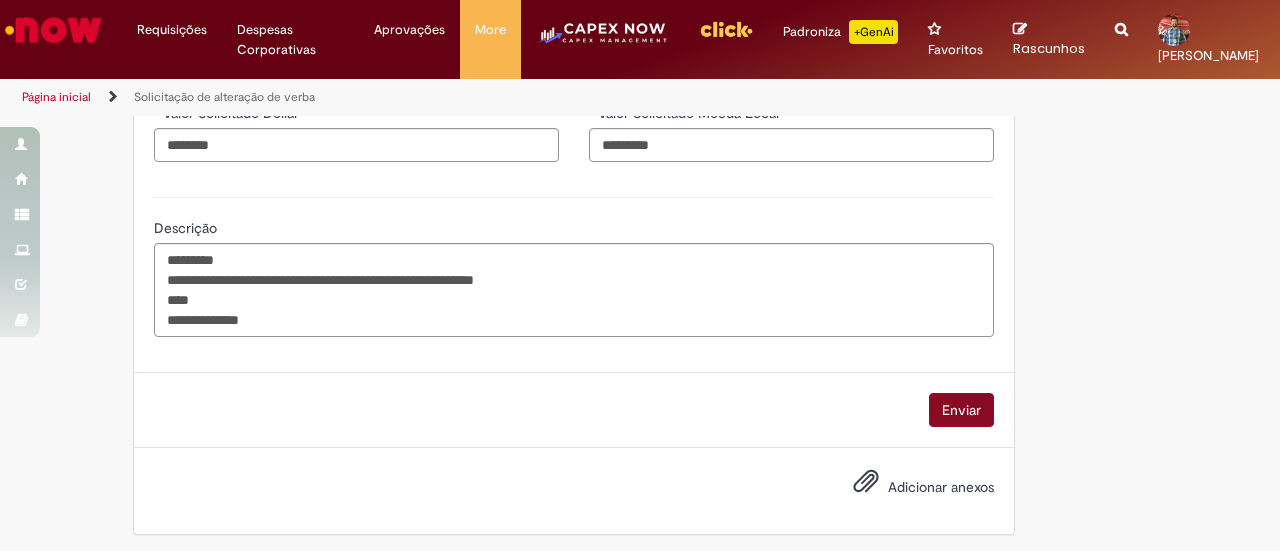 scroll, scrollTop: 1032, scrollLeft: 0, axis: vertical 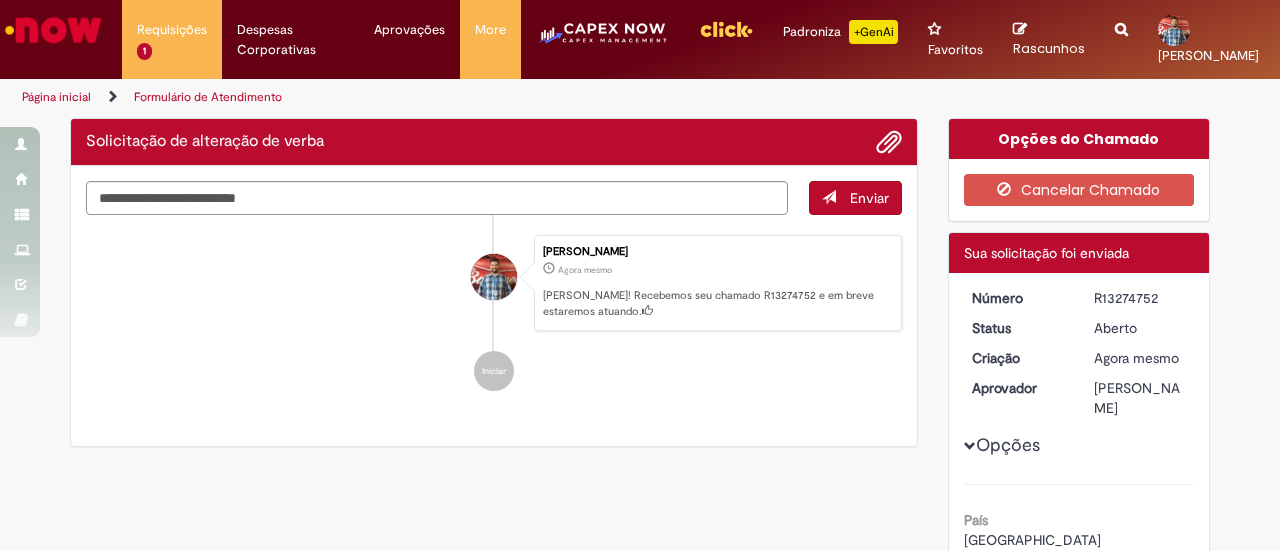 click on "R13274752" at bounding box center (1140, 298) 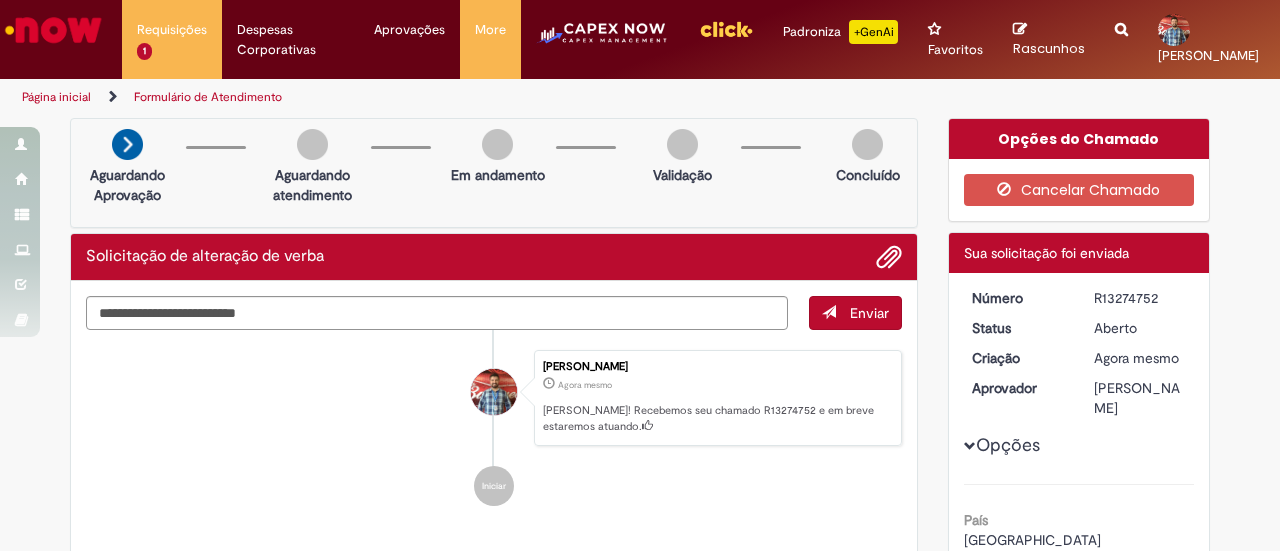 copy on "R13274752" 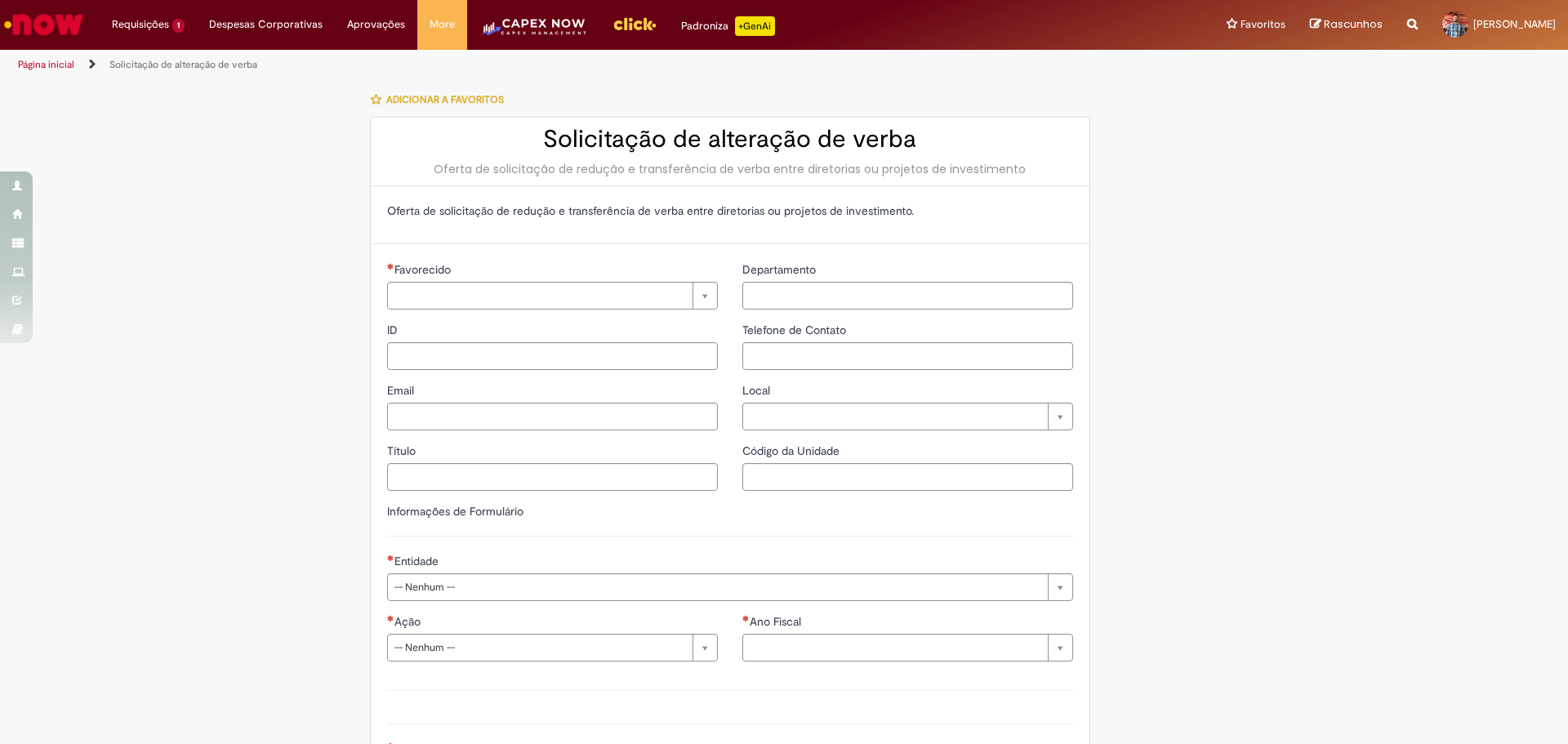 type on "********" 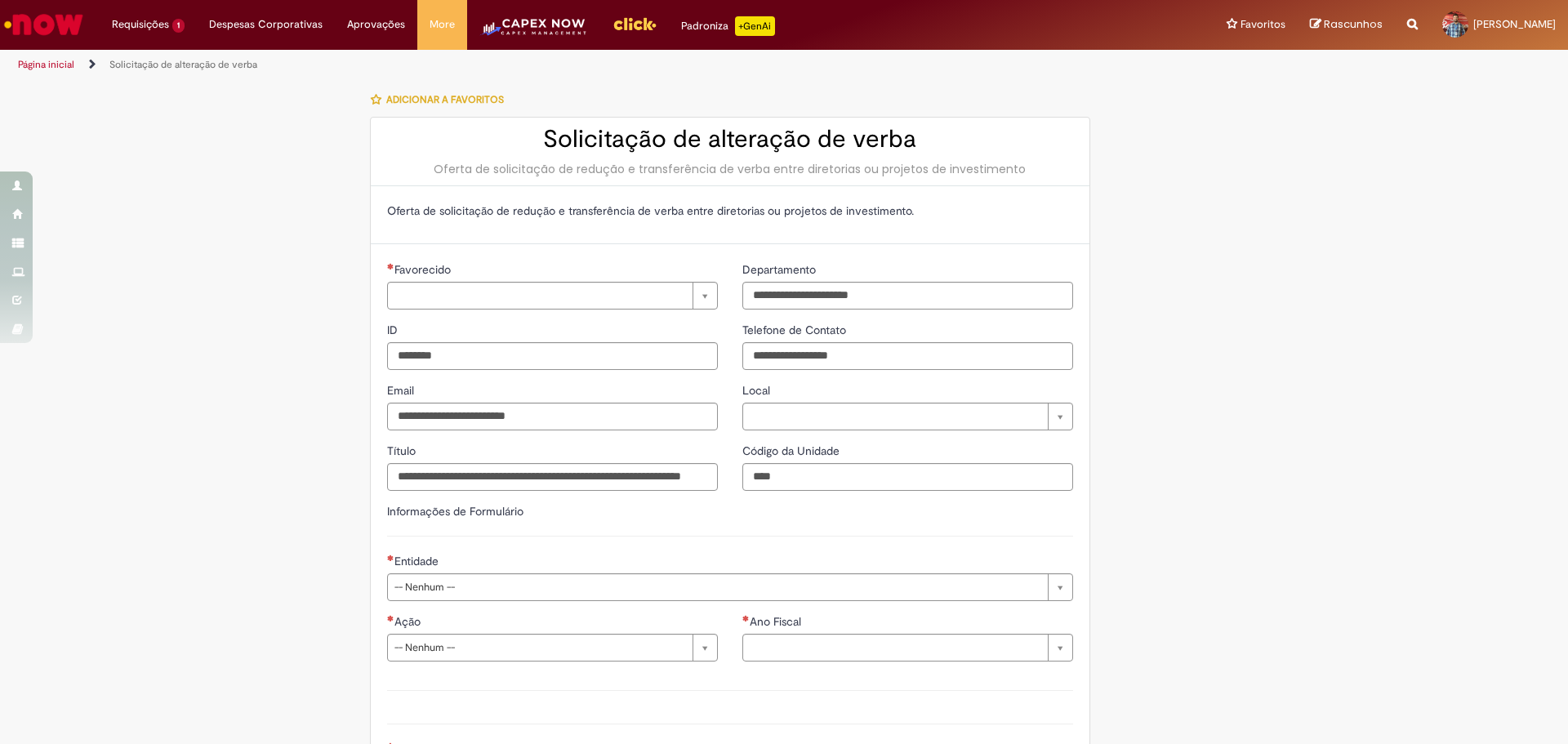 type on "**********" 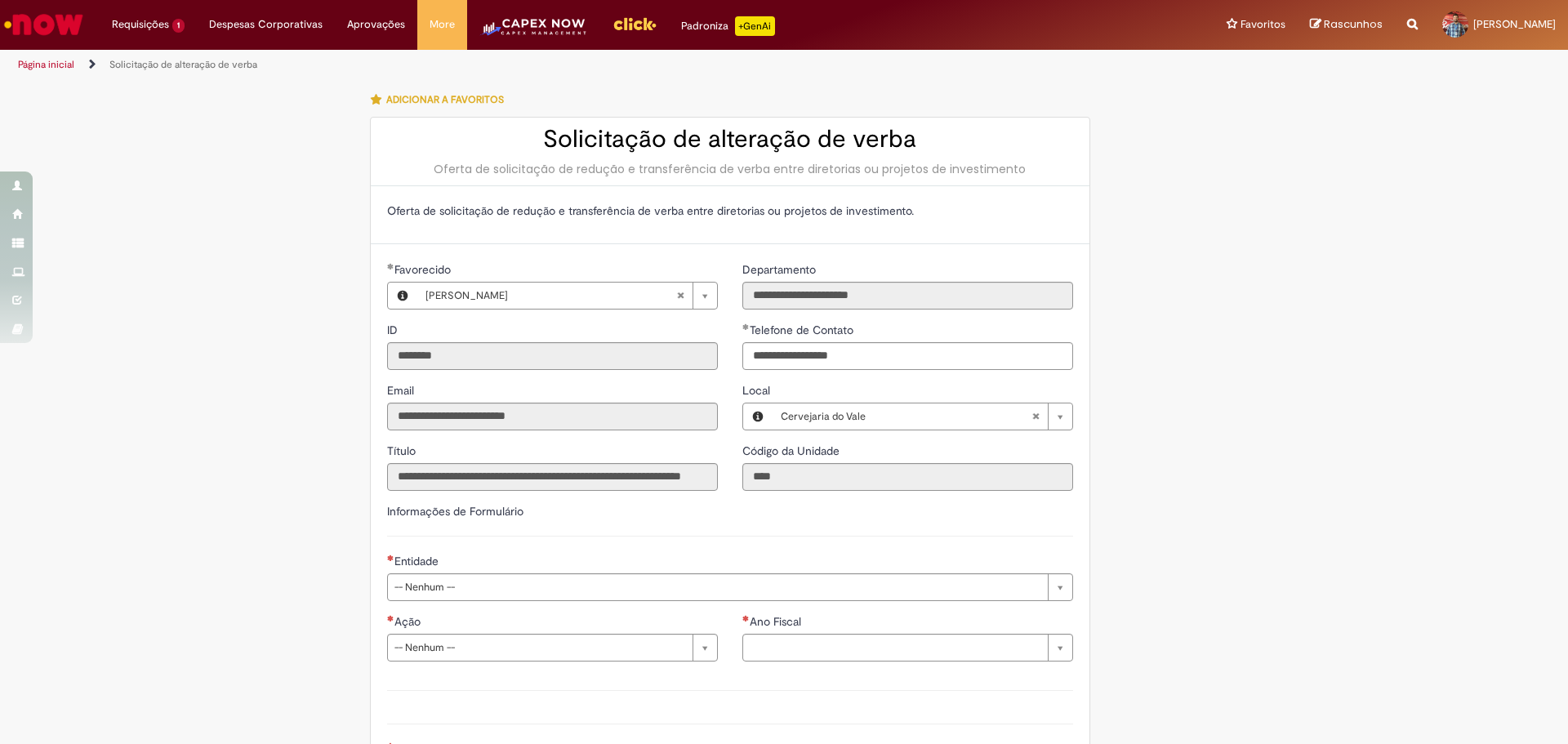 type on "**********" 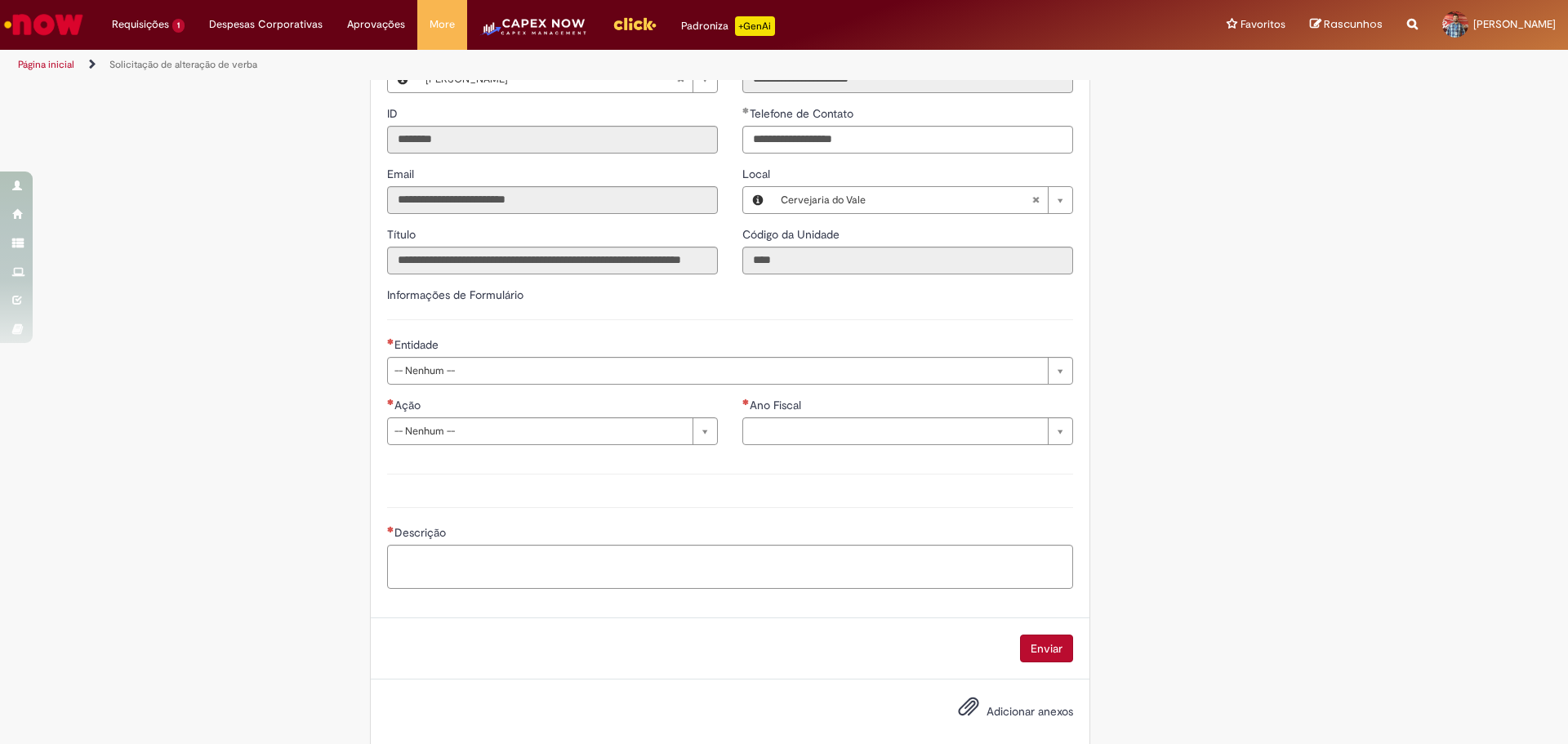scroll, scrollTop: 241, scrollLeft: 0, axis: vertical 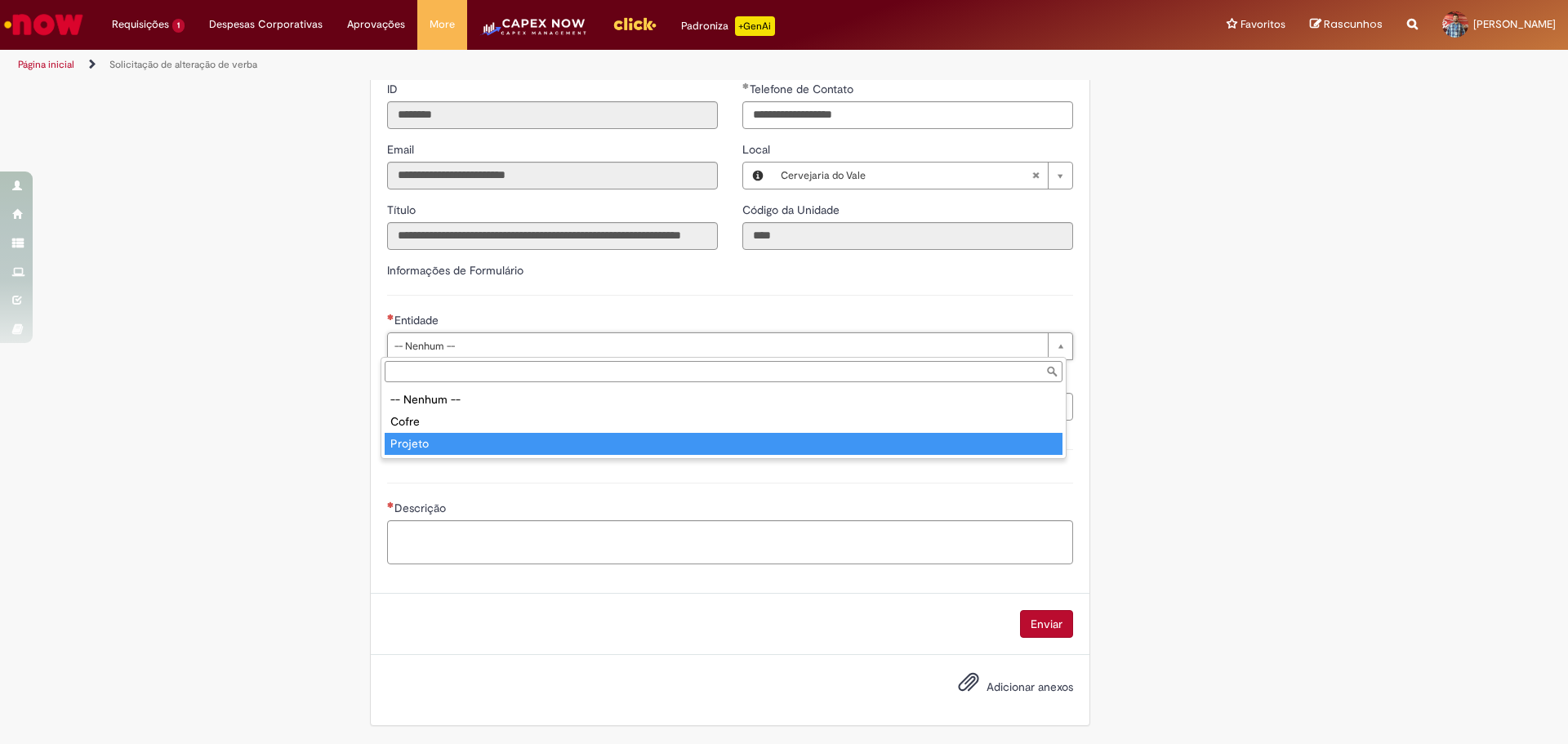 type on "*******" 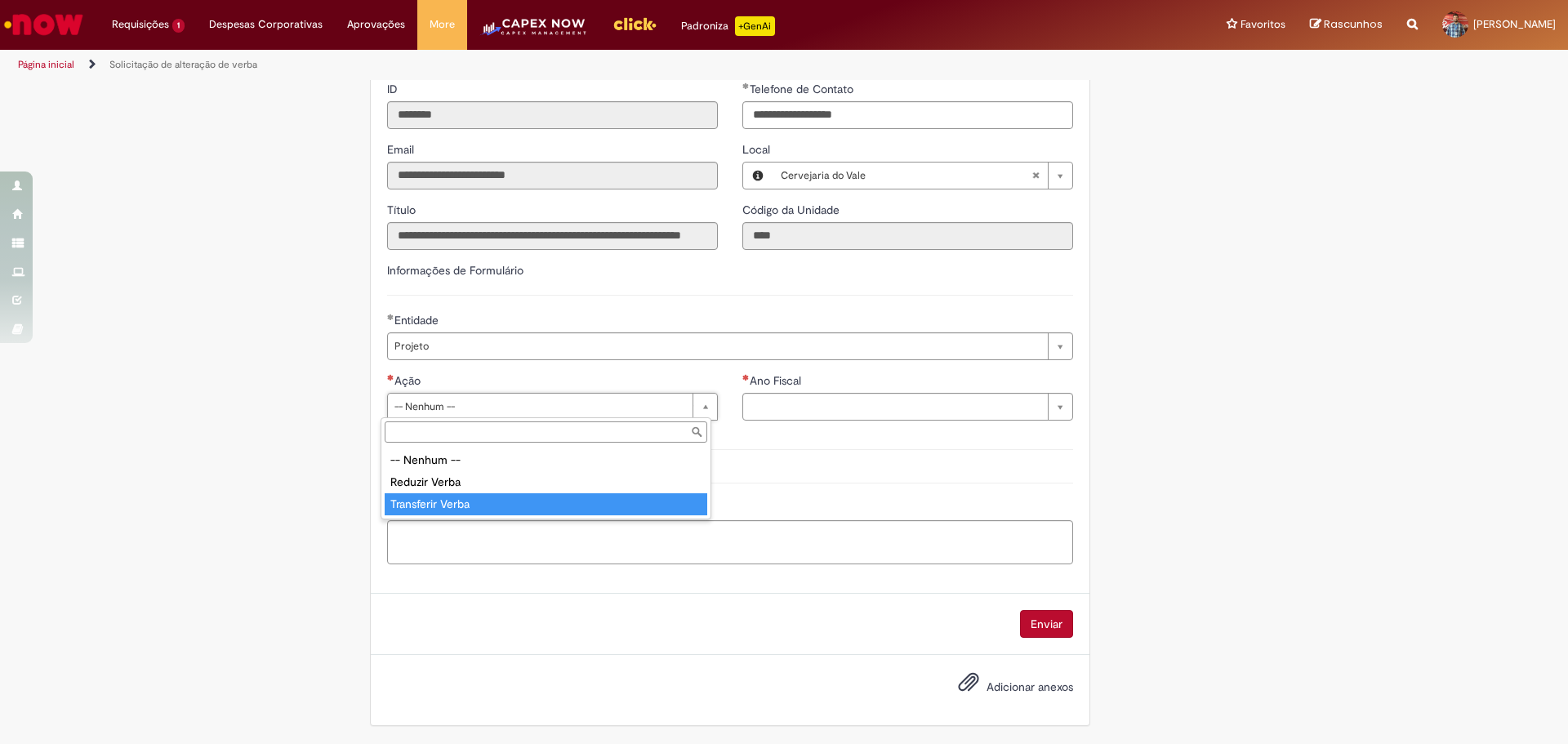 drag, startPoint x: 507, startPoint y: 497, endPoint x: 613, endPoint y: 495, distance: 106.0189 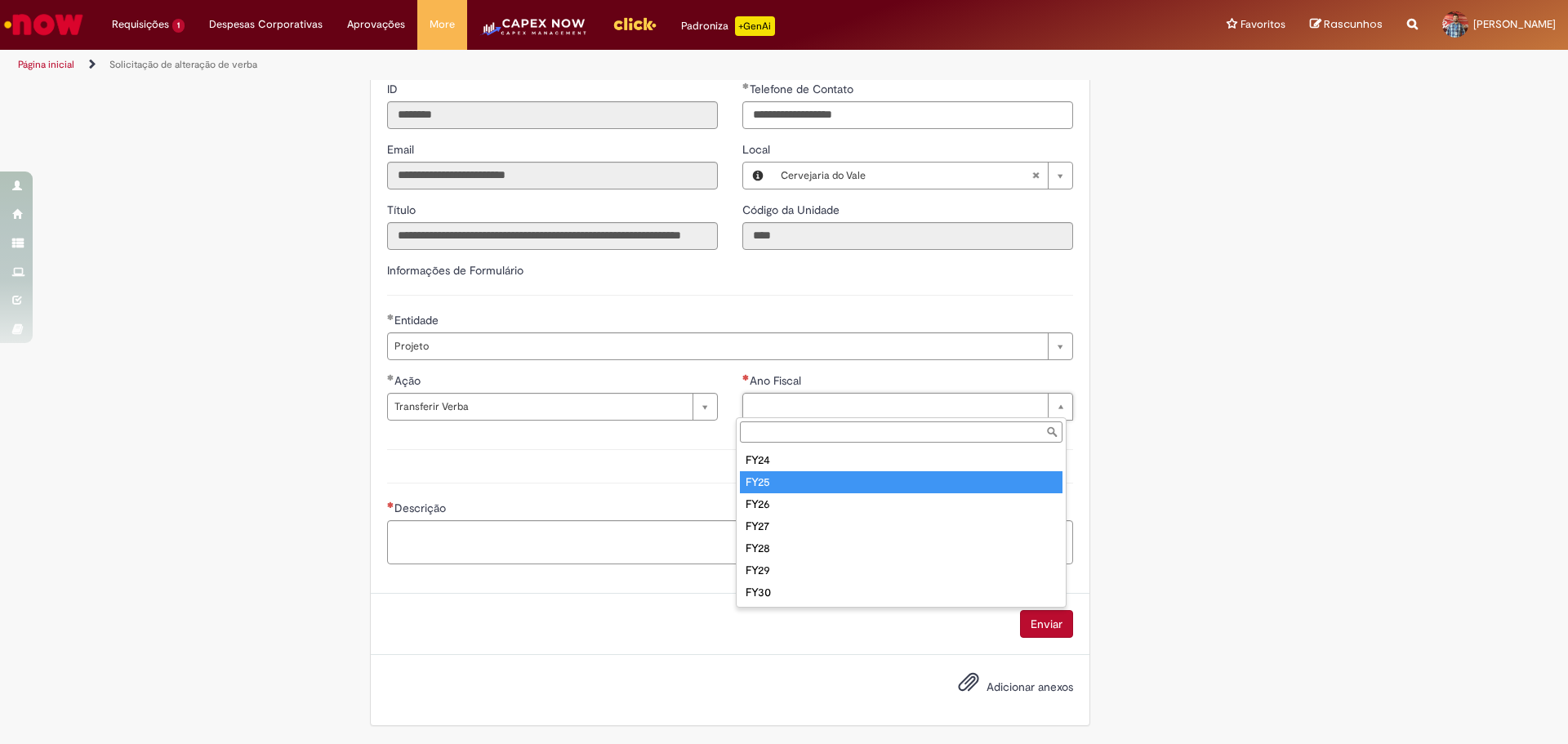 type on "****" 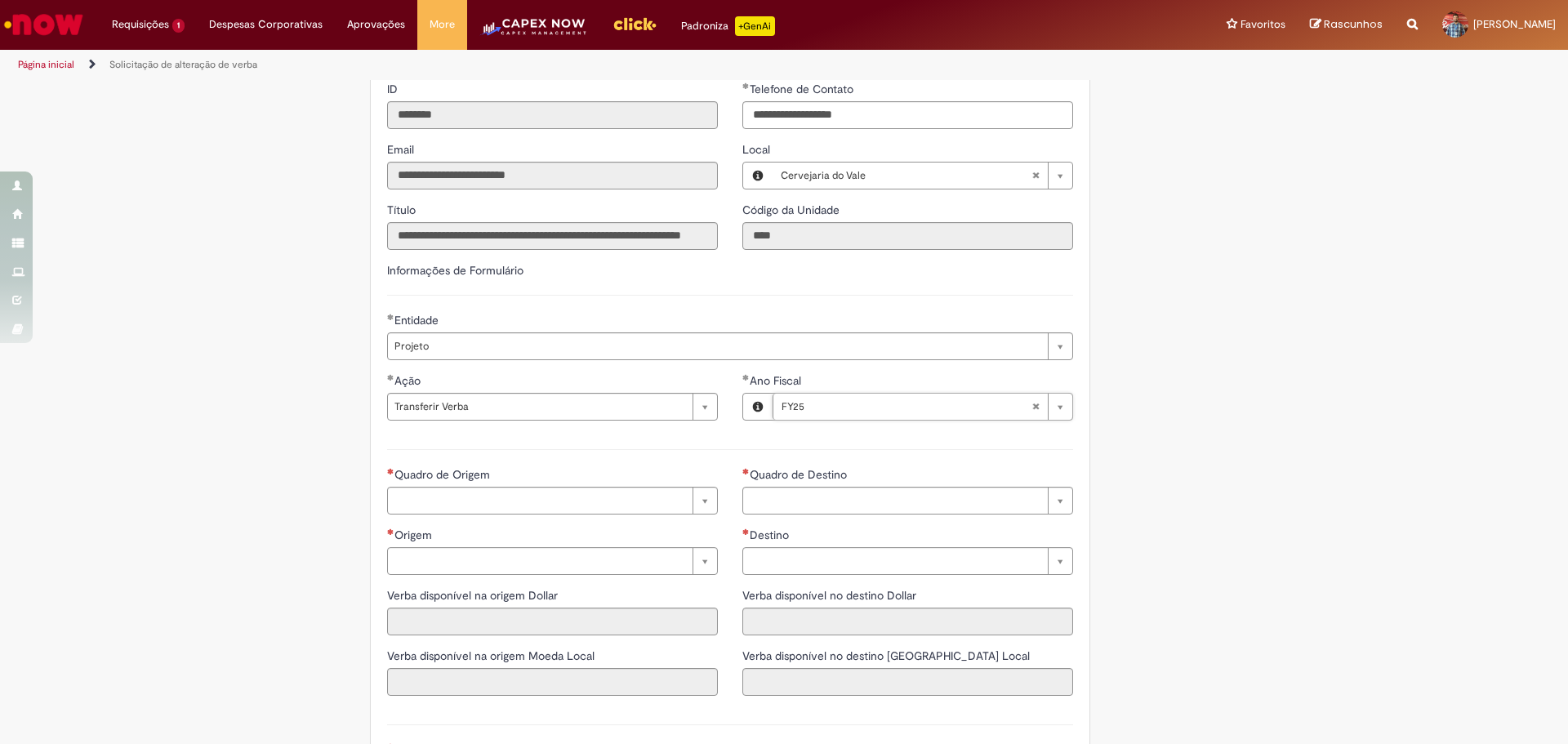 click on "**********" at bounding box center [784, 412] 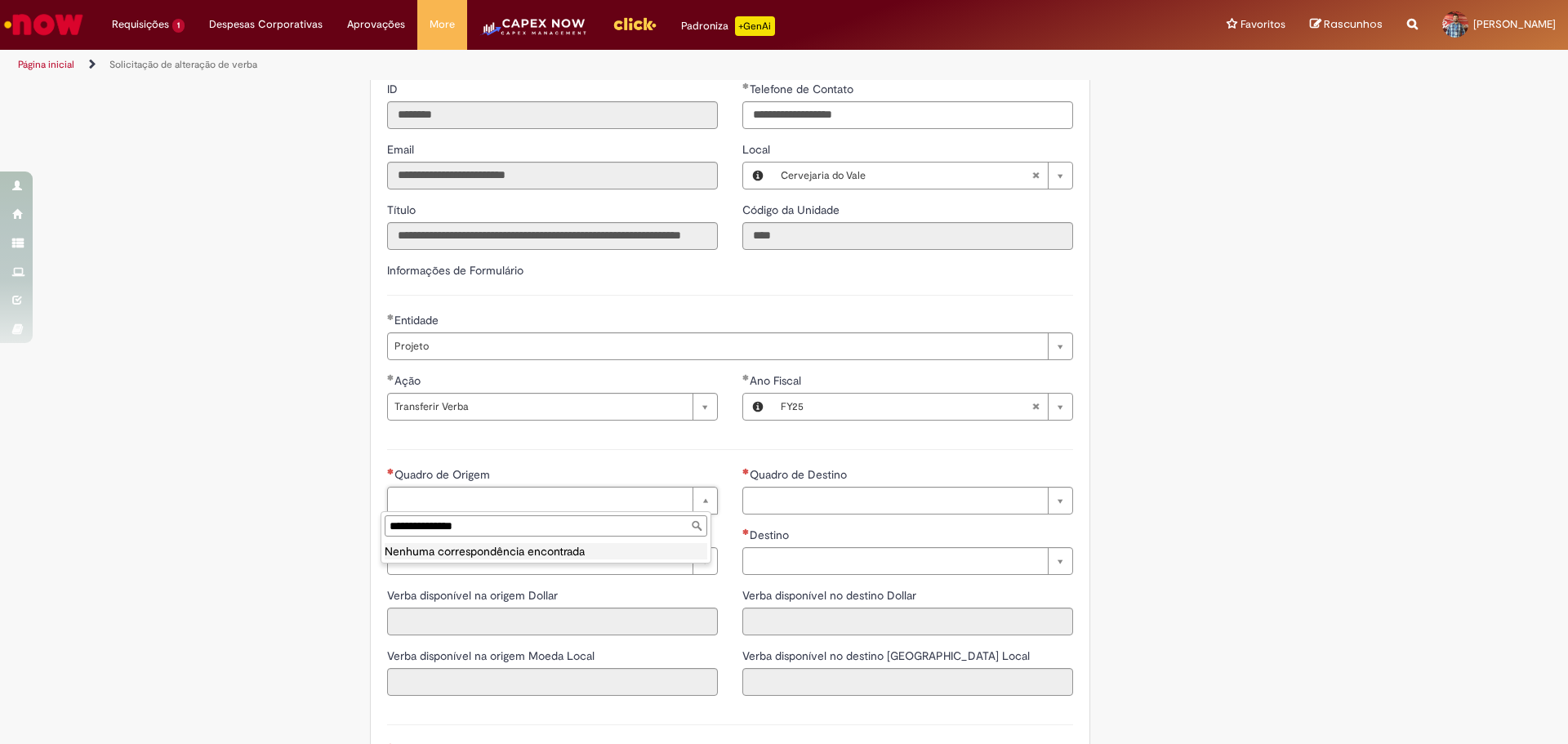 type on "**********" 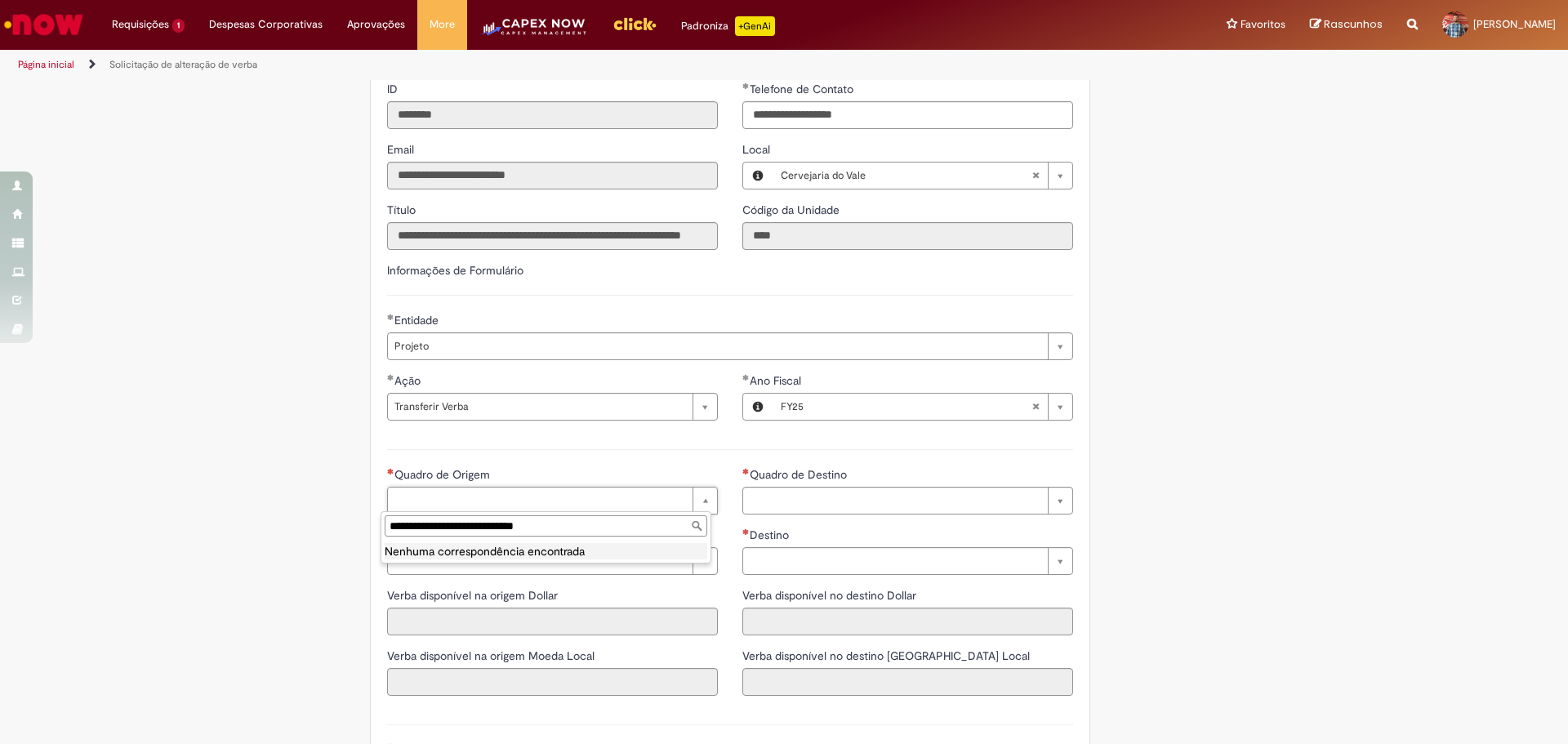 drag, startPoint x: 612, startPoint y: 530, endPoint x: 163, endPoint y: 510, distance: 449.4452 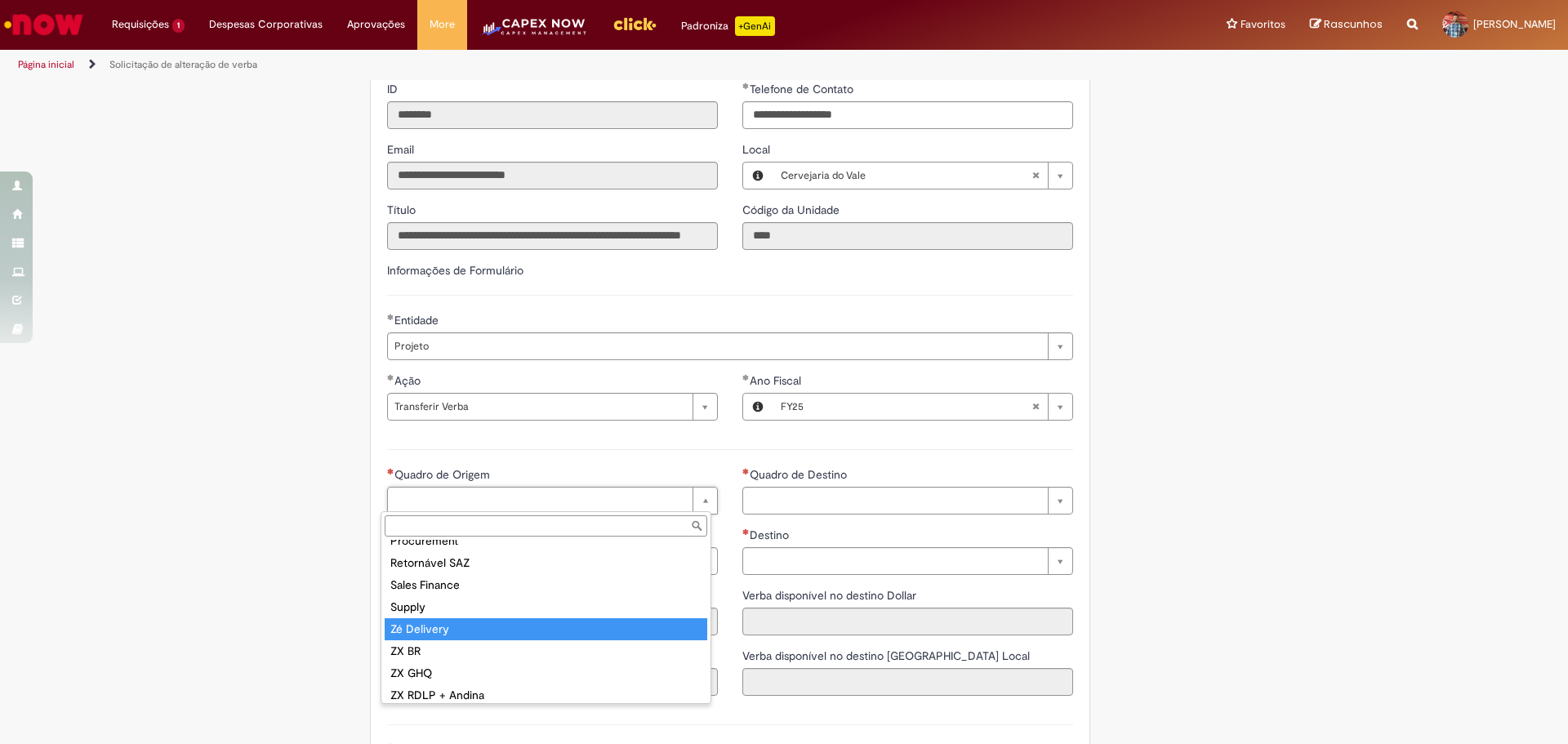 scroll, scrollTop: 350, scrollLeft: 0, axis: vertical 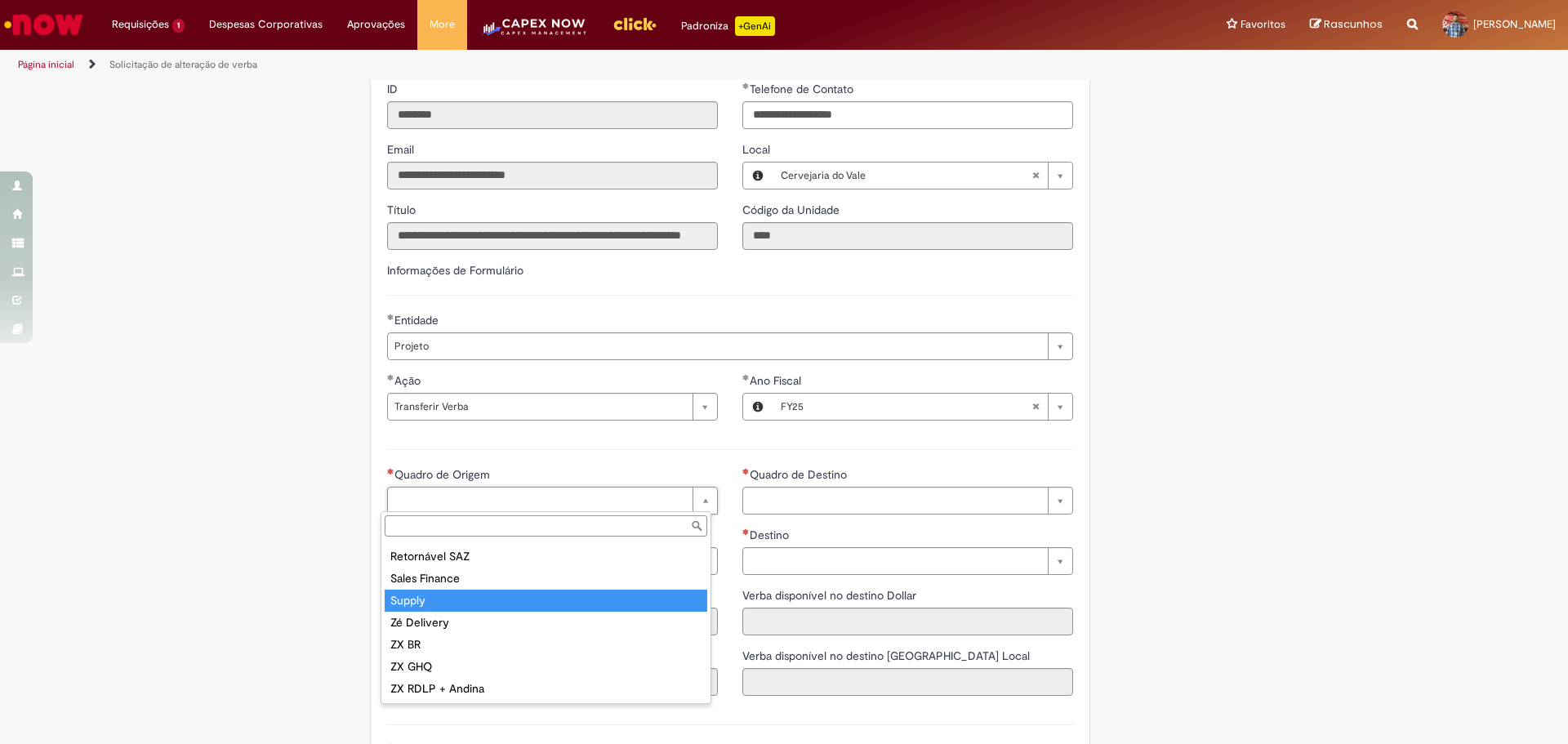 type on "******" 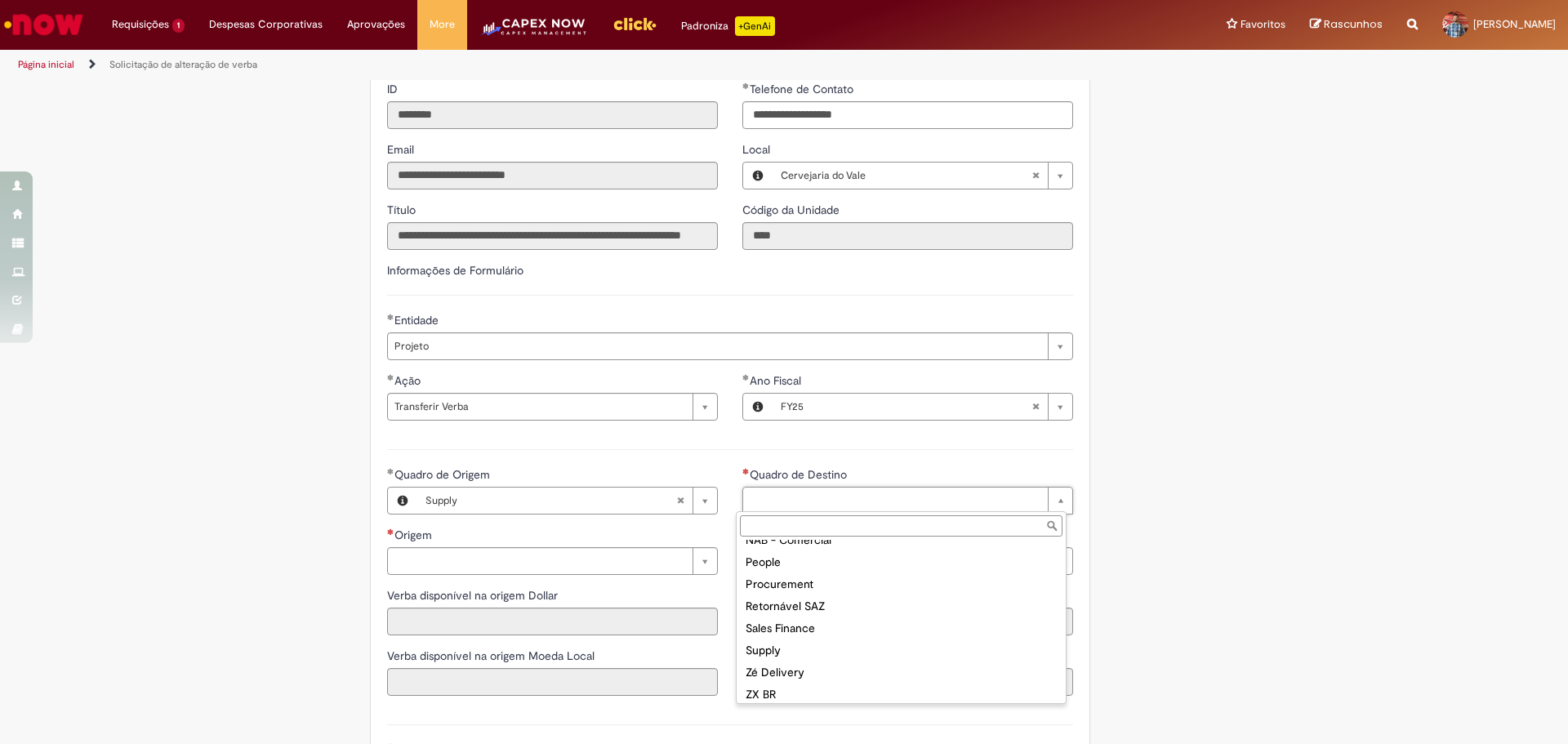 scroll, scrollTop: 350, scrollLeft: 0, axis: vertical 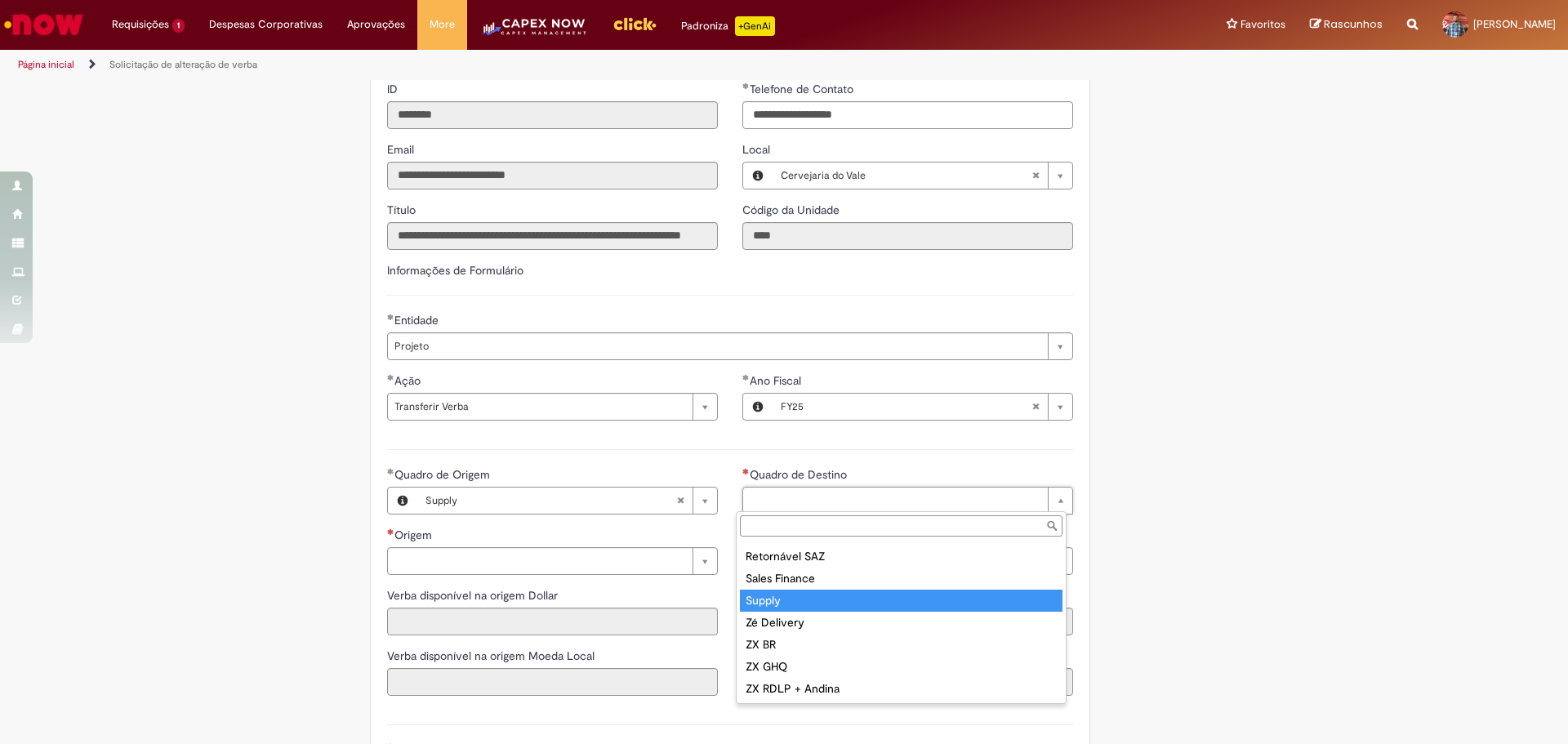 type on "******" 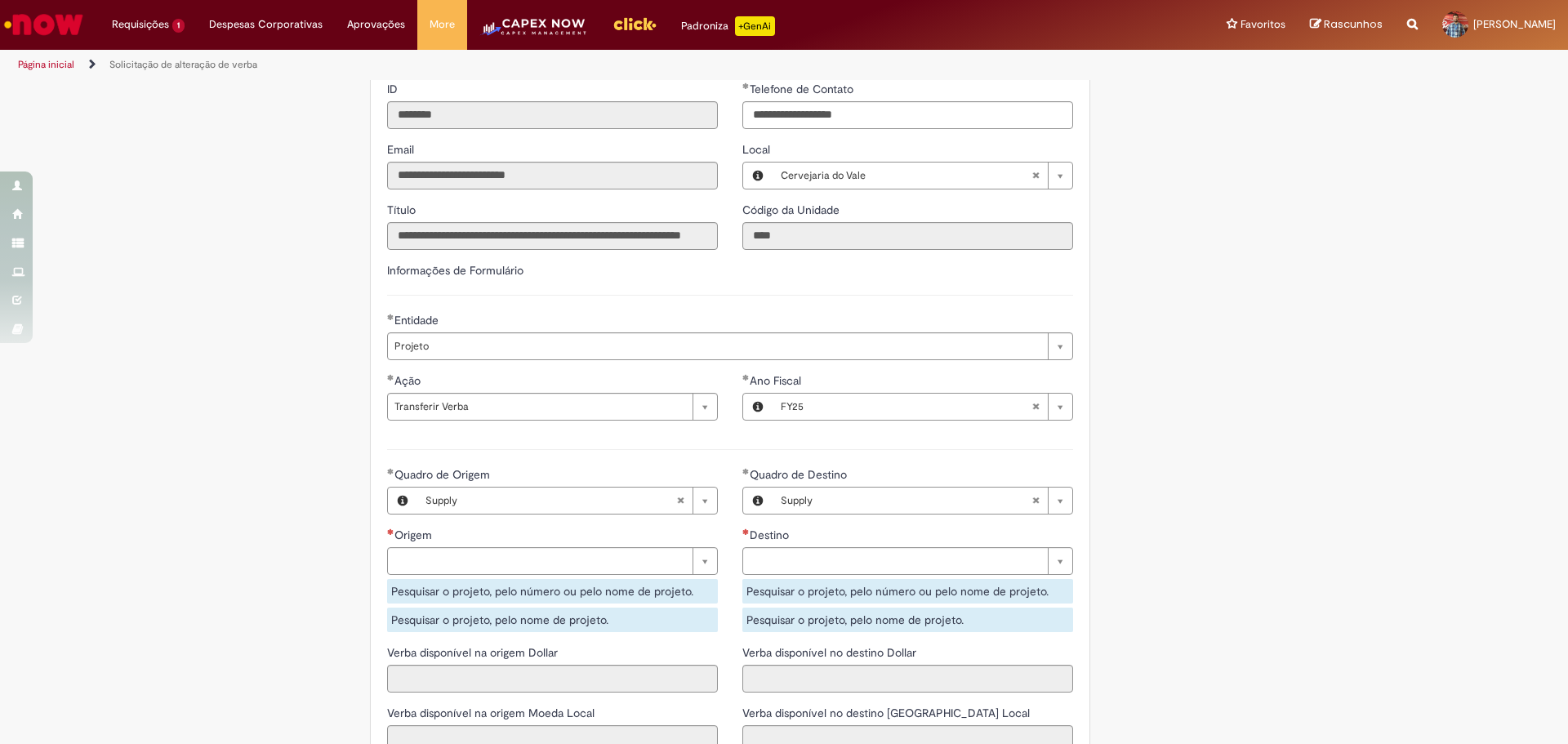 click on "Tire dúvidas com LupiAssist    +GenAI
Oi! Eu sou LupiAssist, uma Inteligência Artificial Generativa em constante aprendizado   Meu conteúdo é monitorado para trazer uma melhor experiência
Dúvidas comuns:
Só mais um instante, estou consultando nossas bases de conhecimento  e escrevendo a melhor resposta pra você!
Title
Lorem ipsum dolor sit amet    Fazer uma nova pergunta
Gerei esta resposta utilizando IA Generativa em conjunto com os nossos padrões. Em caso de divergência, os documentos oficiais prevalecerão.
Saiba mais em:
Ou ligue para:
E aí, te ajudei?
Sim, obrigado!" at bounding box center [784, 442] 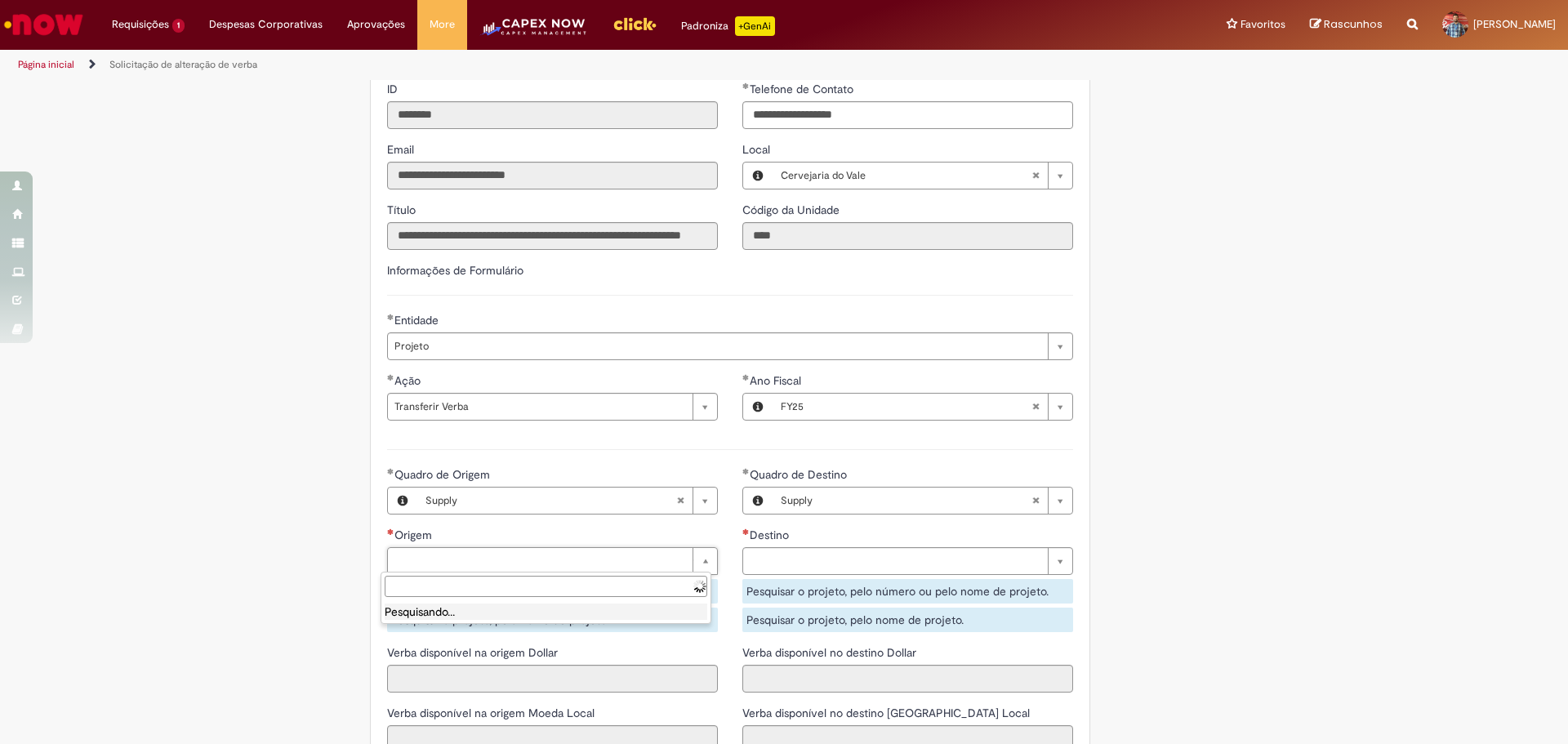 paste on "**********" 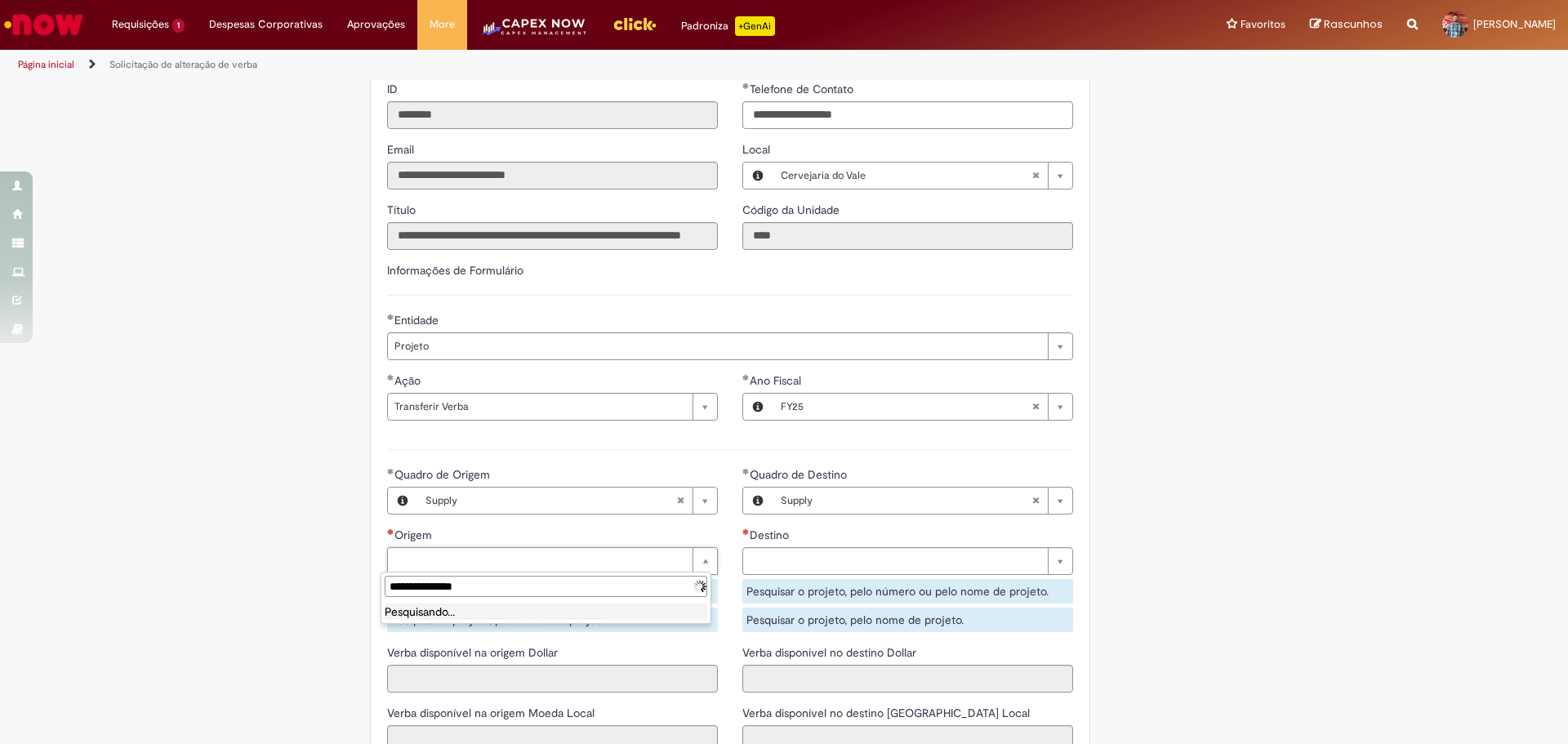 type on "**********" 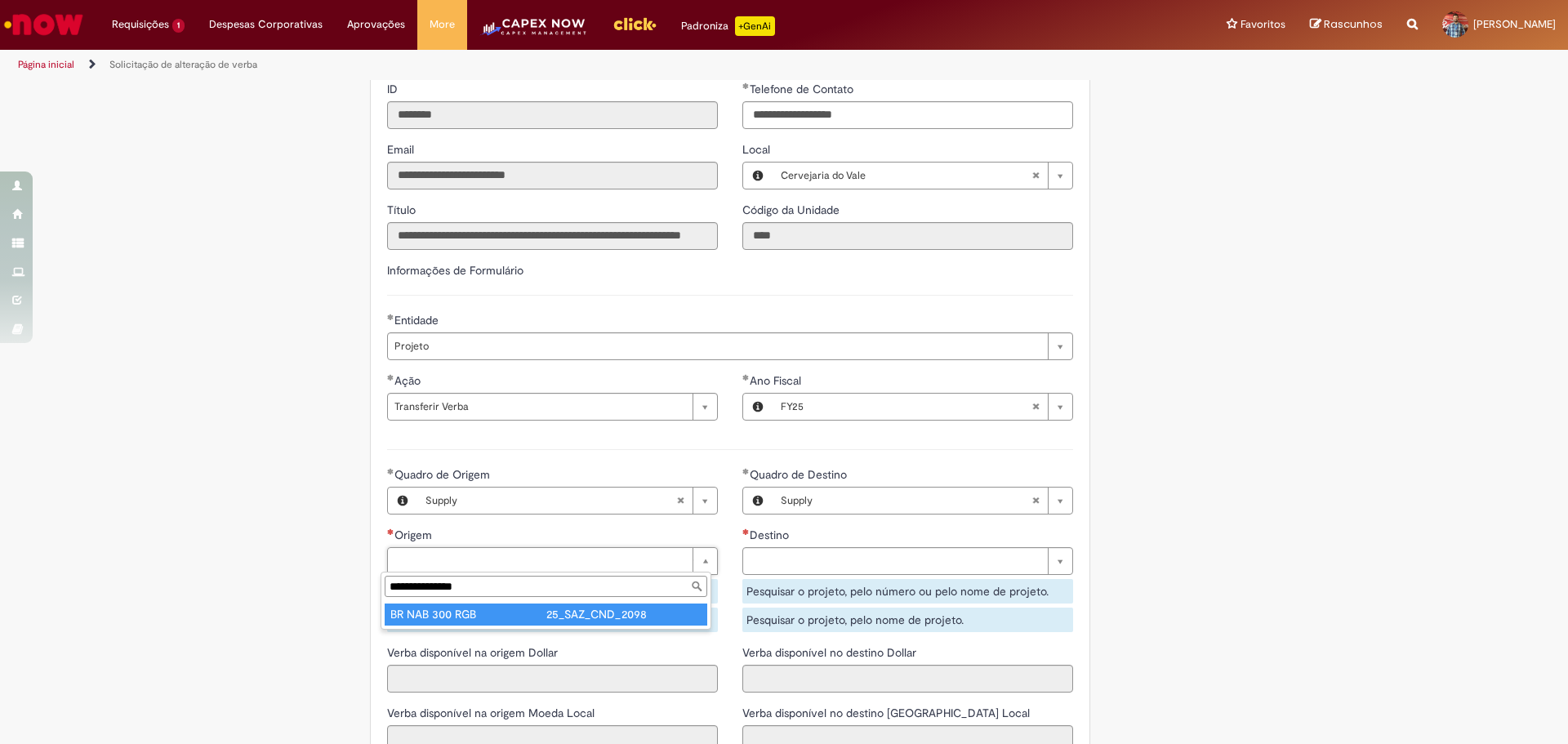 type on "**********" 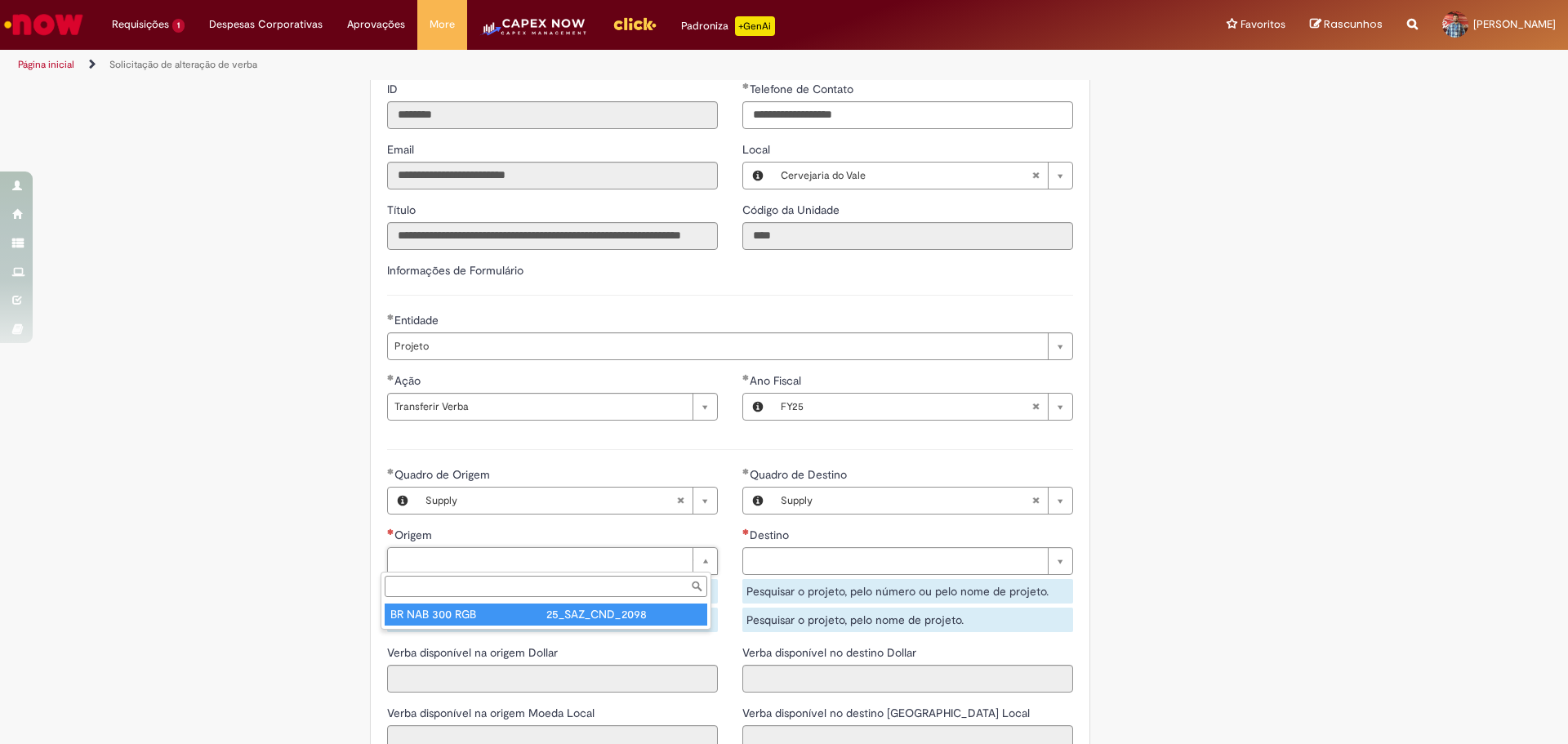 type on "**********" 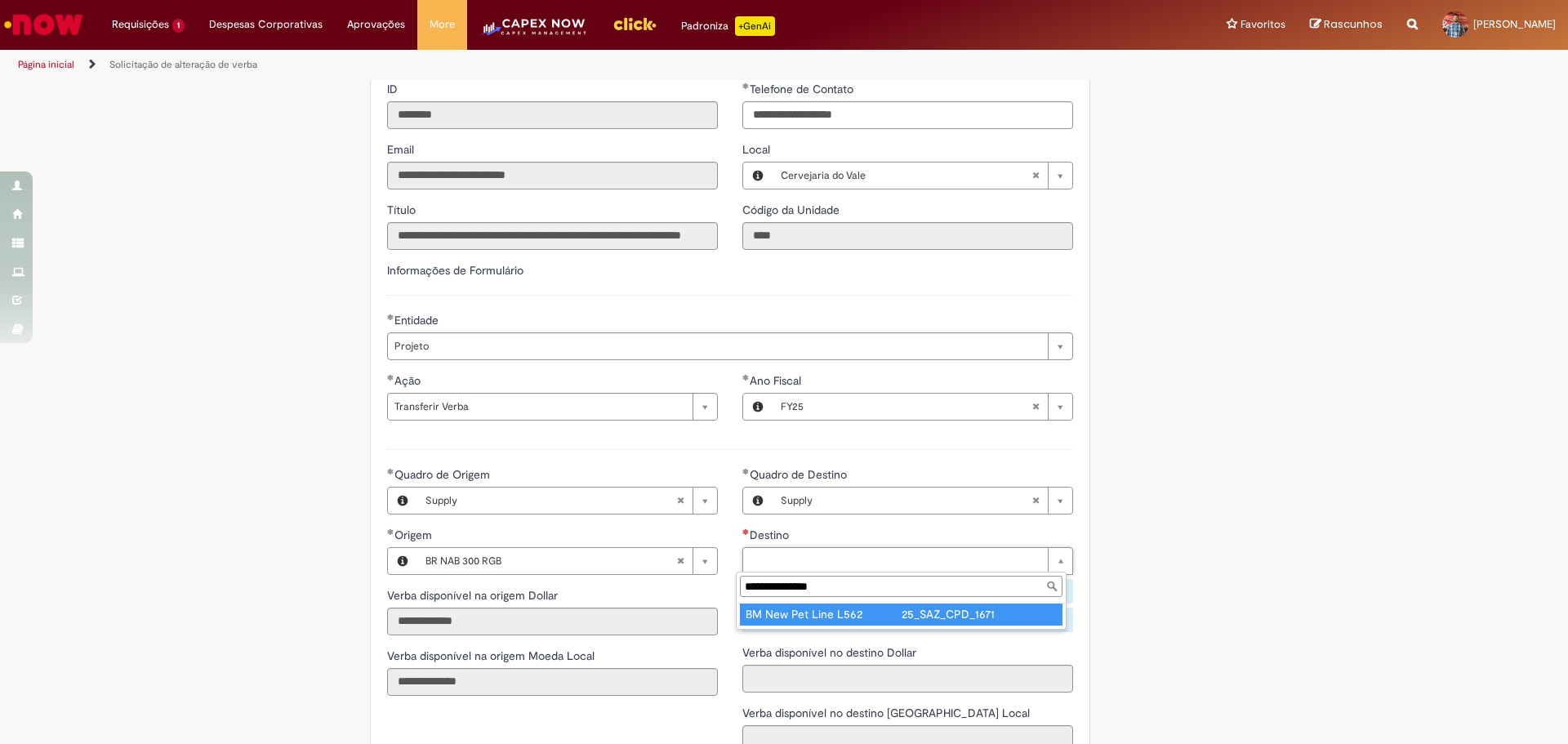 type on "**********" 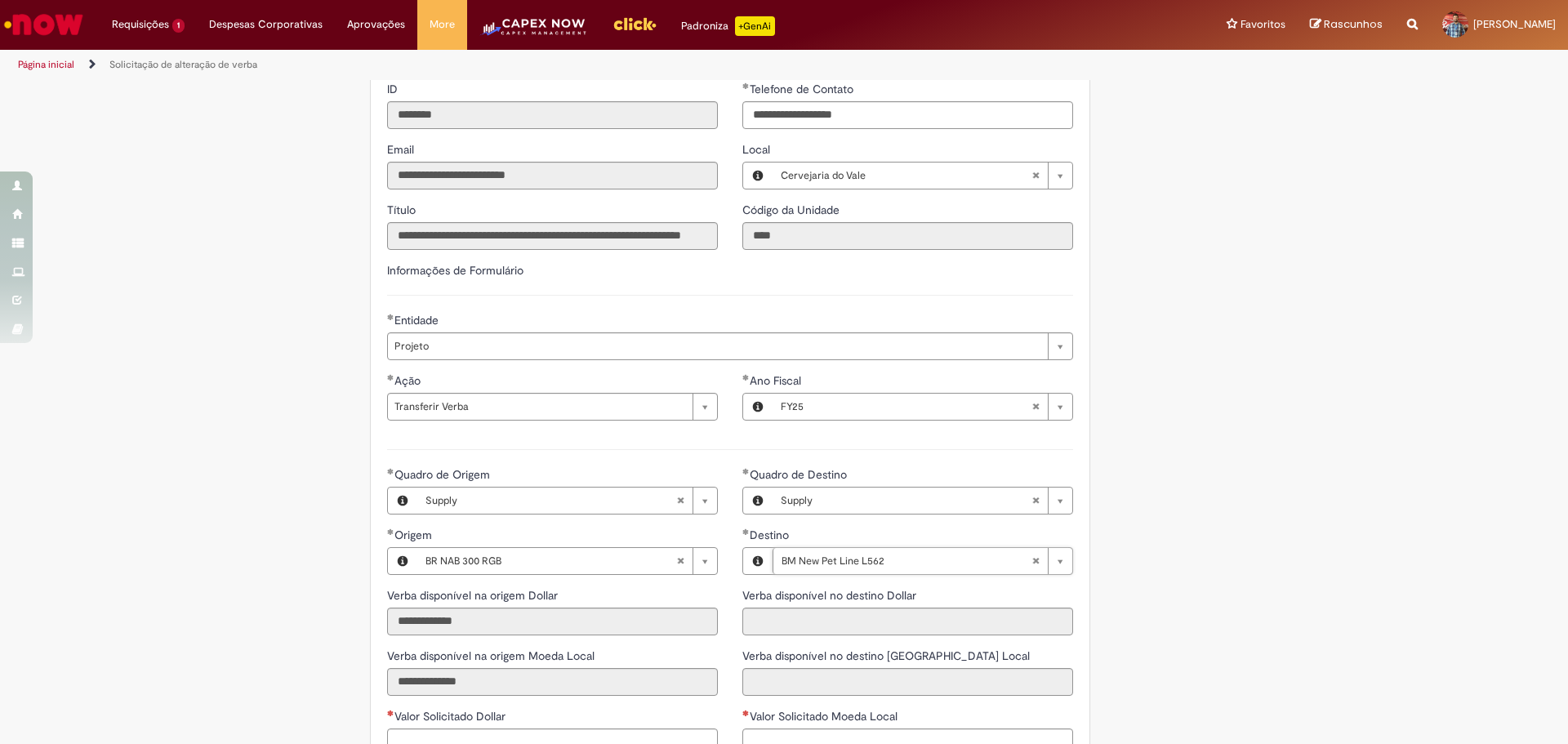 type on "**********" 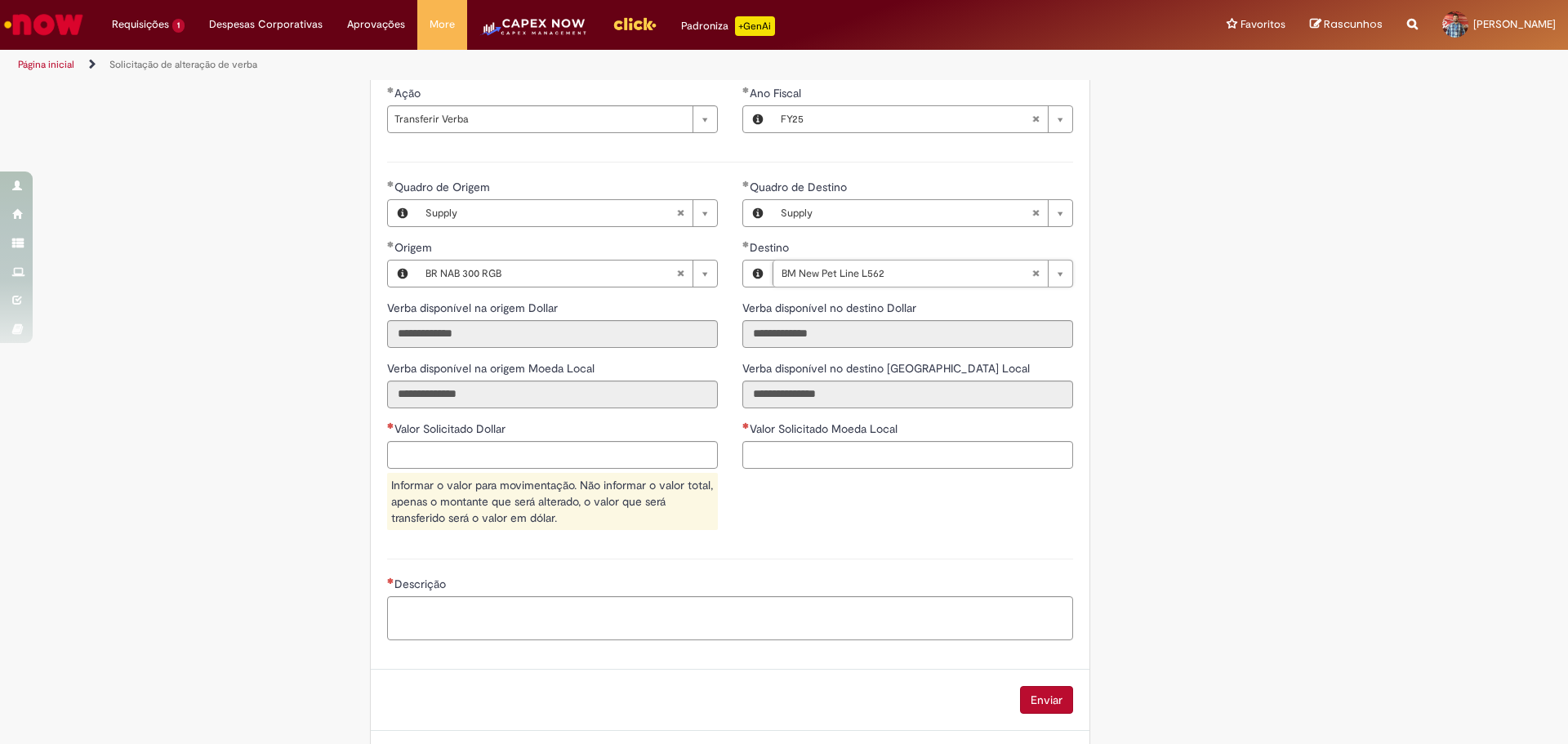 scroll, scrollTop: 568, scrollLeft: 0, axis: vertical 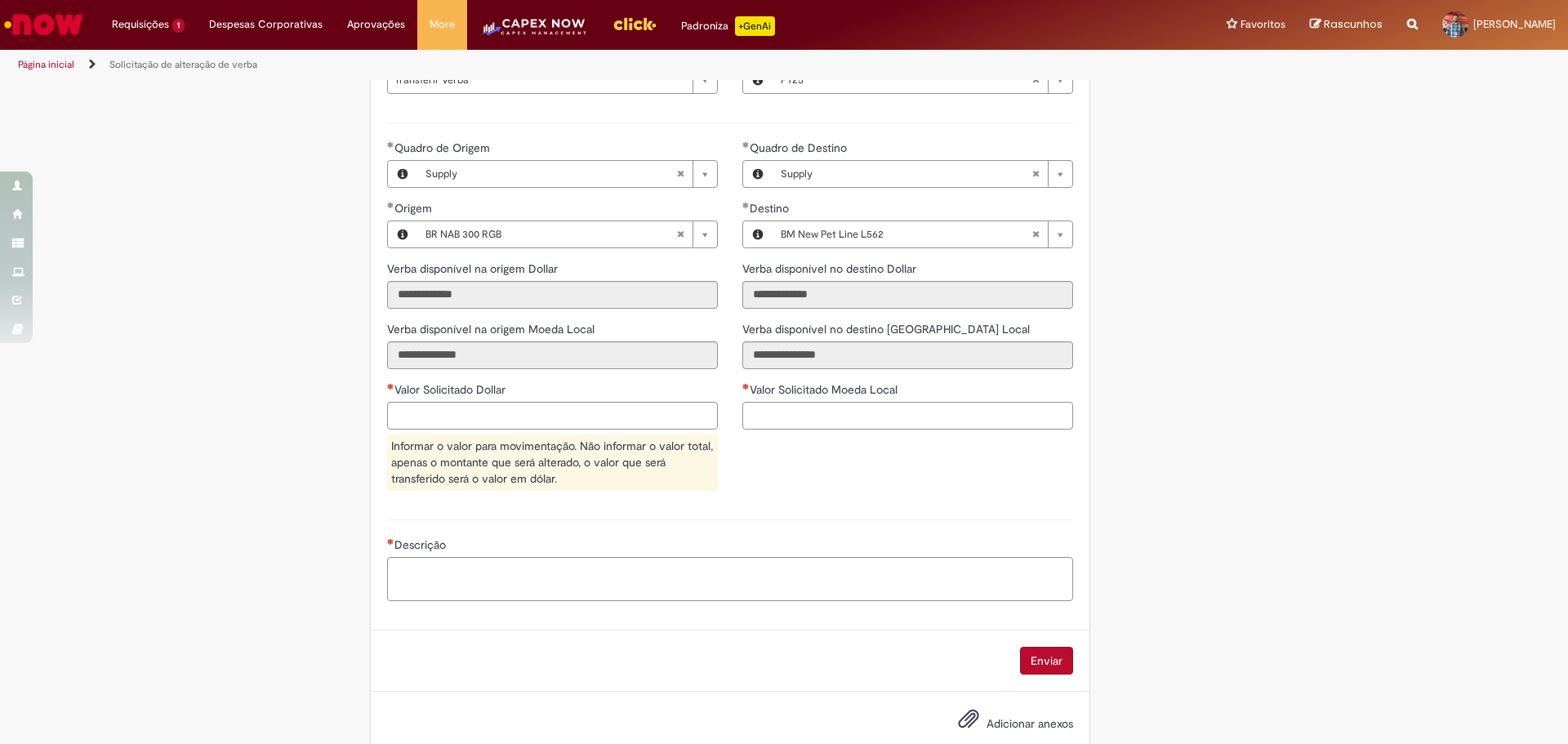 click on "Valor Solicitado Moeda Local" at bounding box center [907, 416] 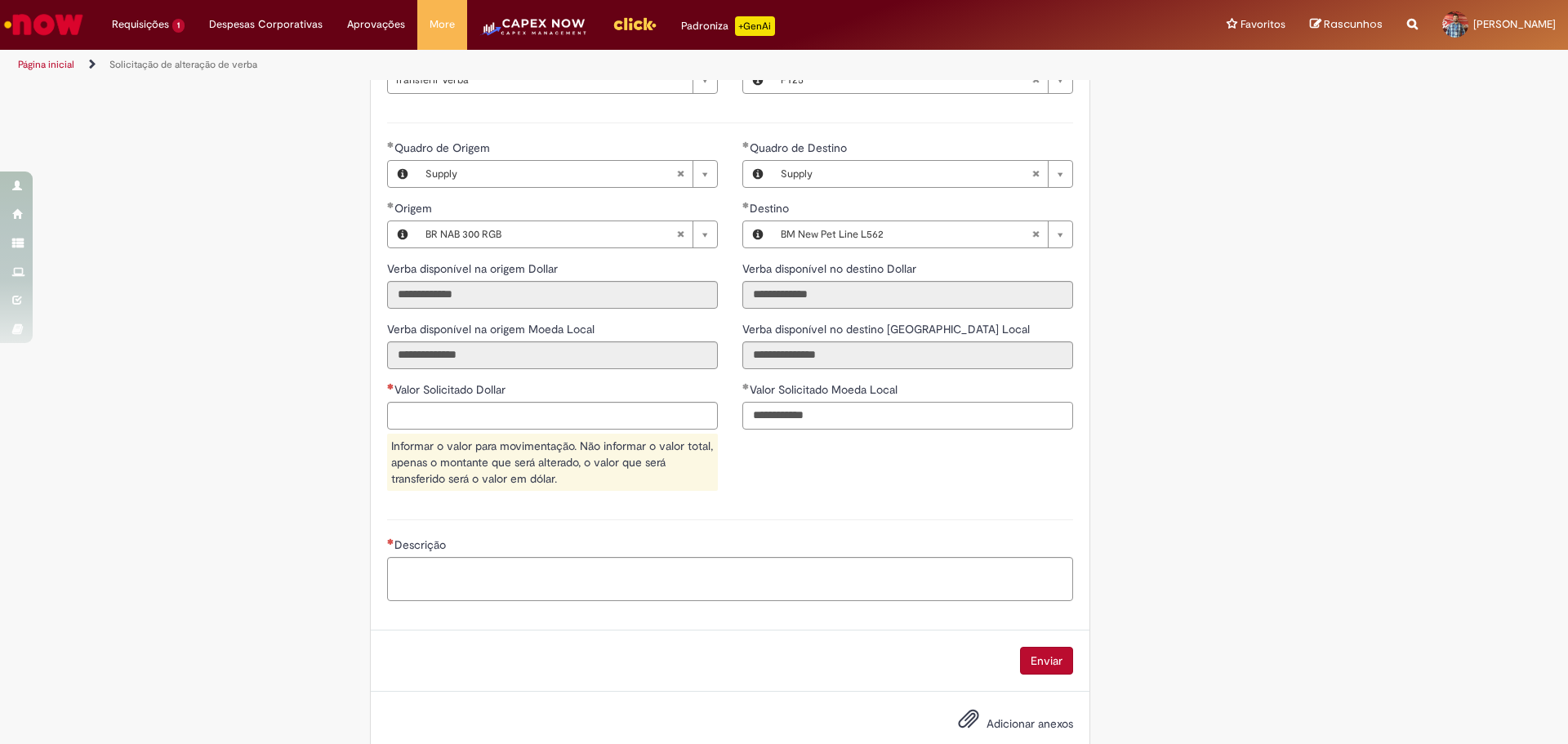type on "**********" 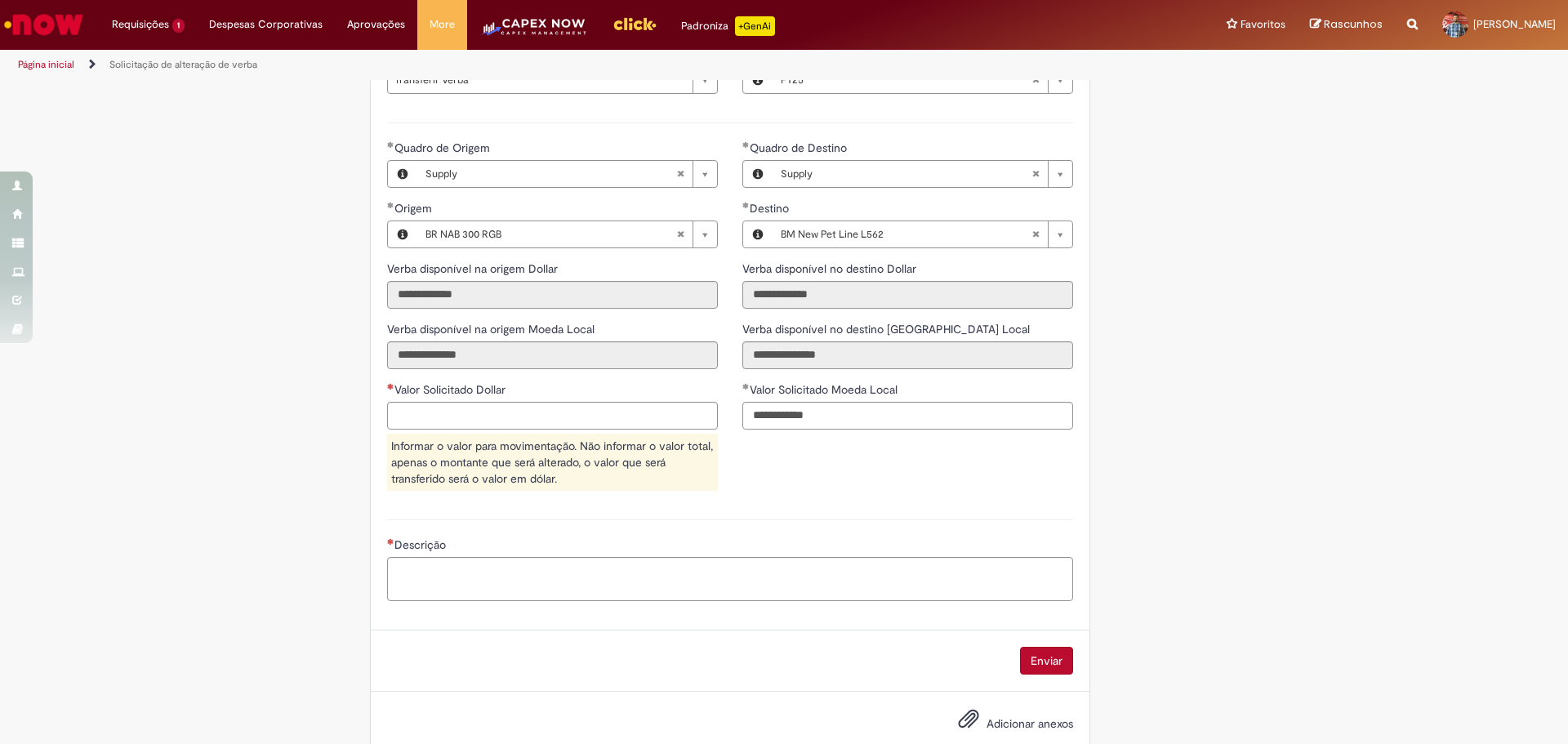 click on "**********" at bounding box center (730, 442) 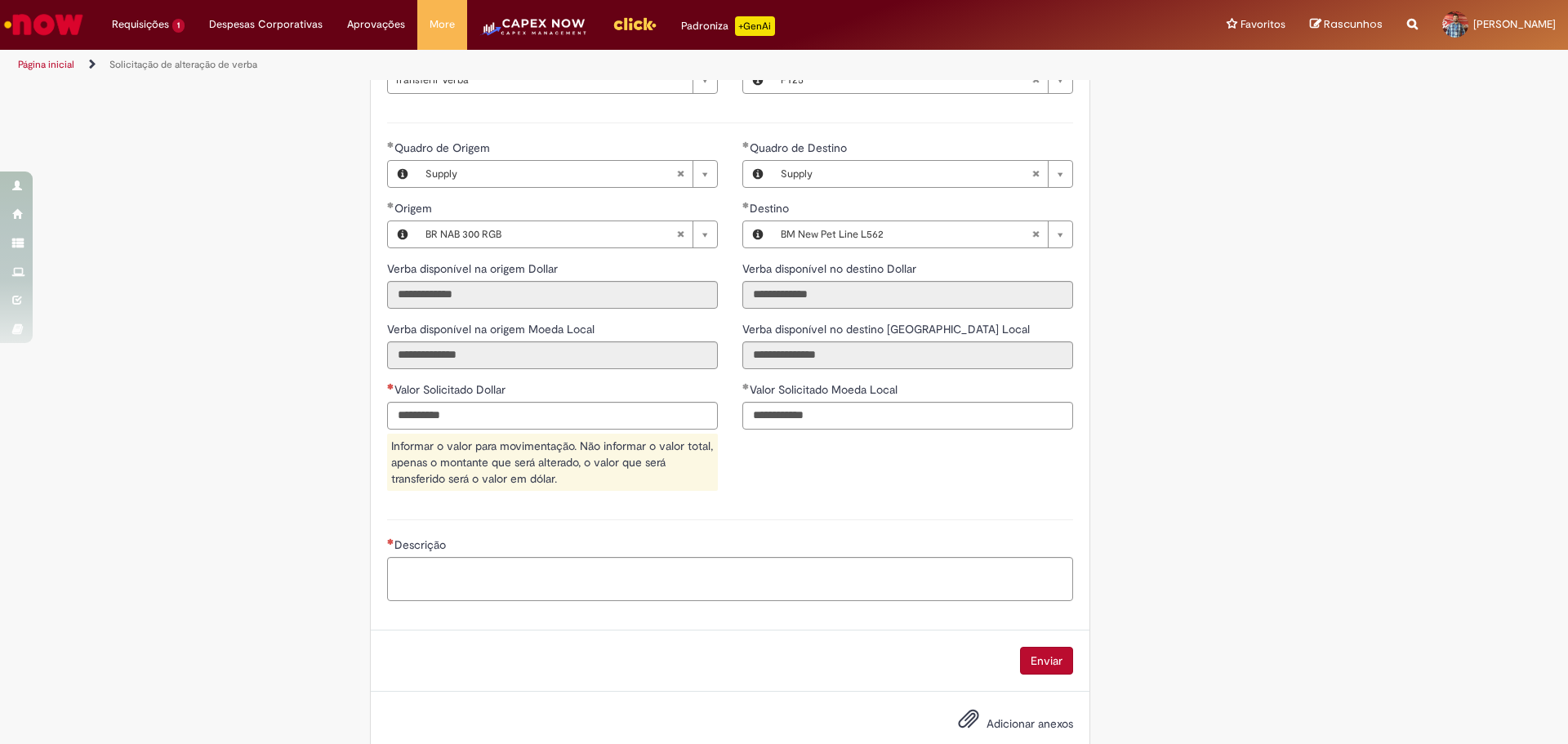 scroll, scrollTop: 543, scrollLeft: 0, axis: vertical 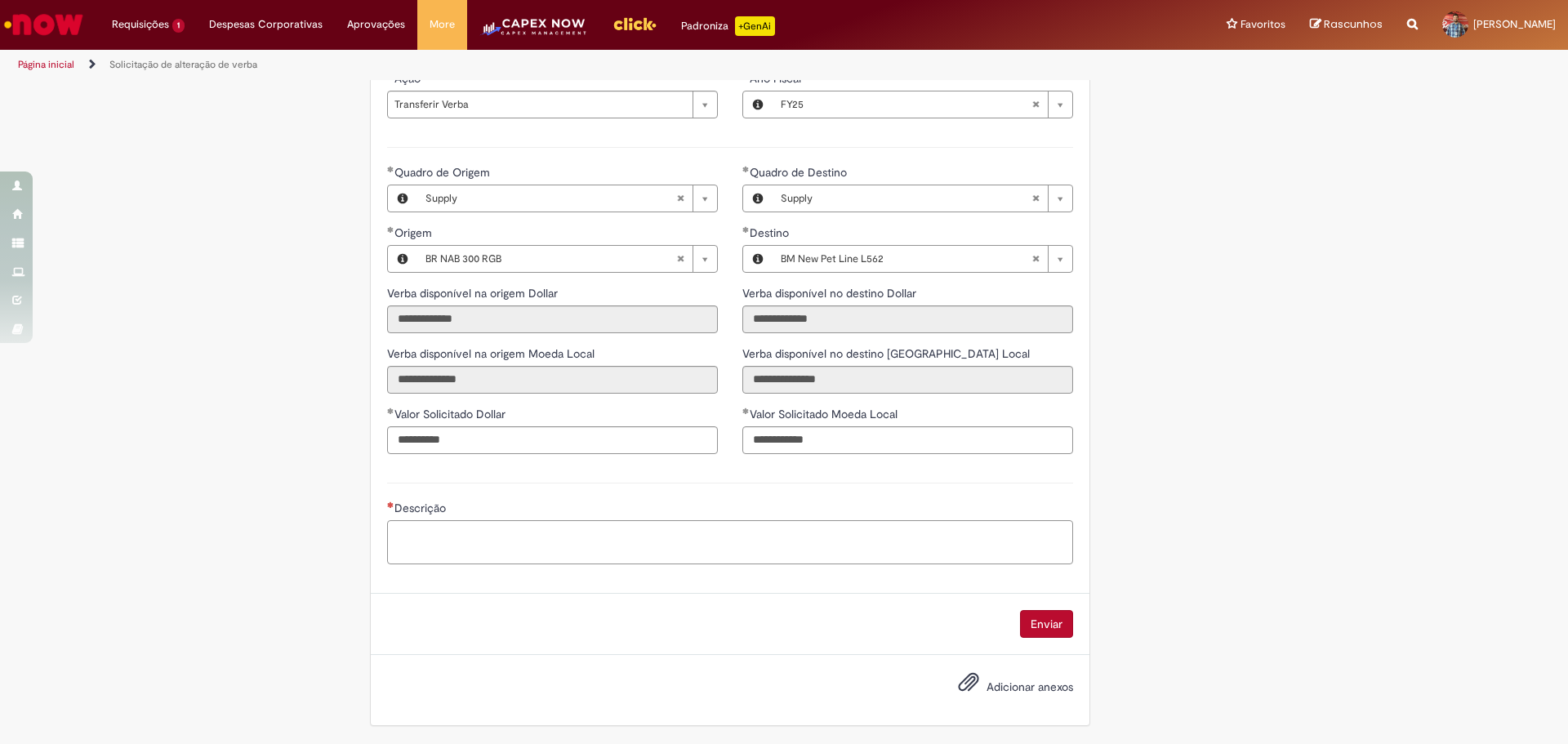 click on "Descrição" at bounding box center (730, 542) 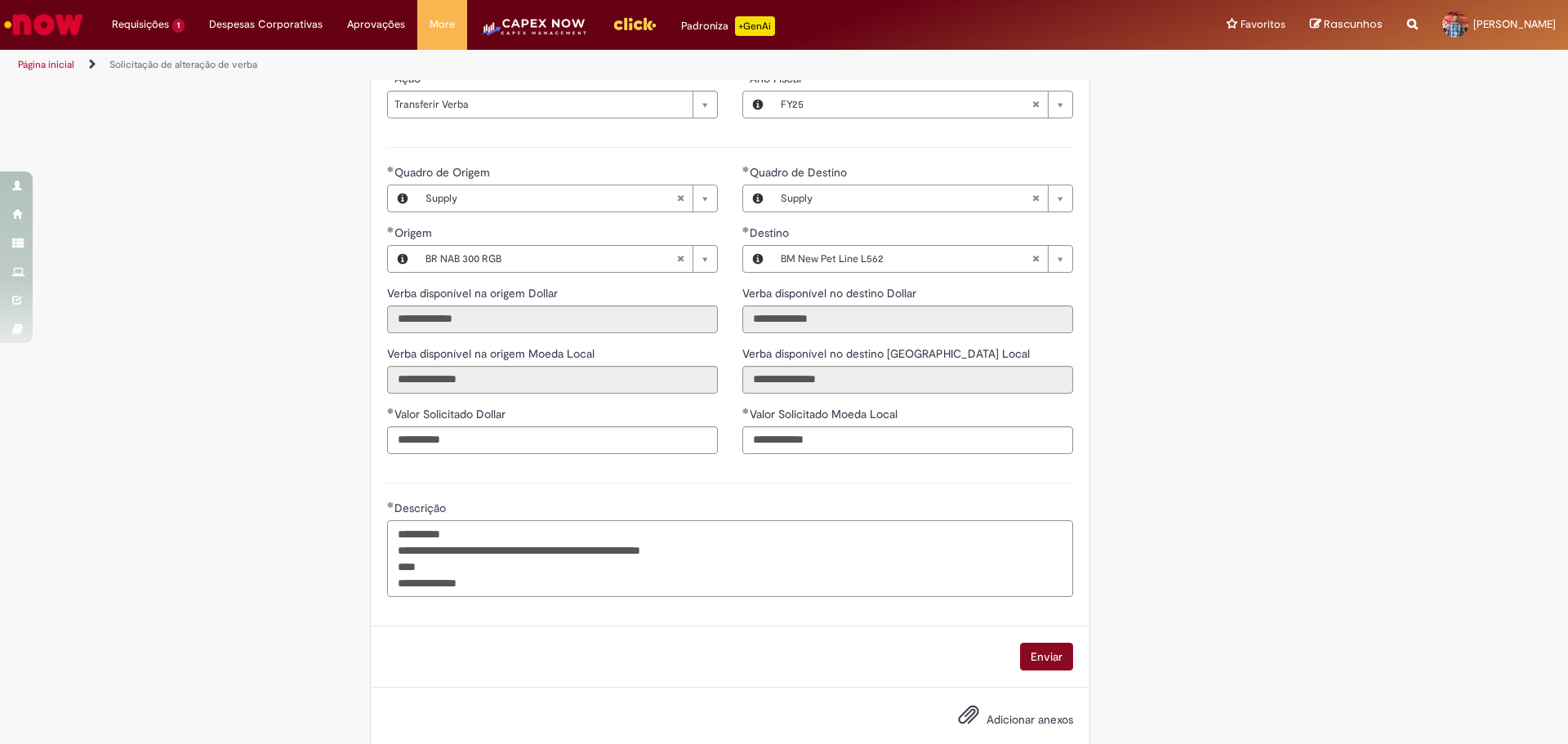 type on "**********" 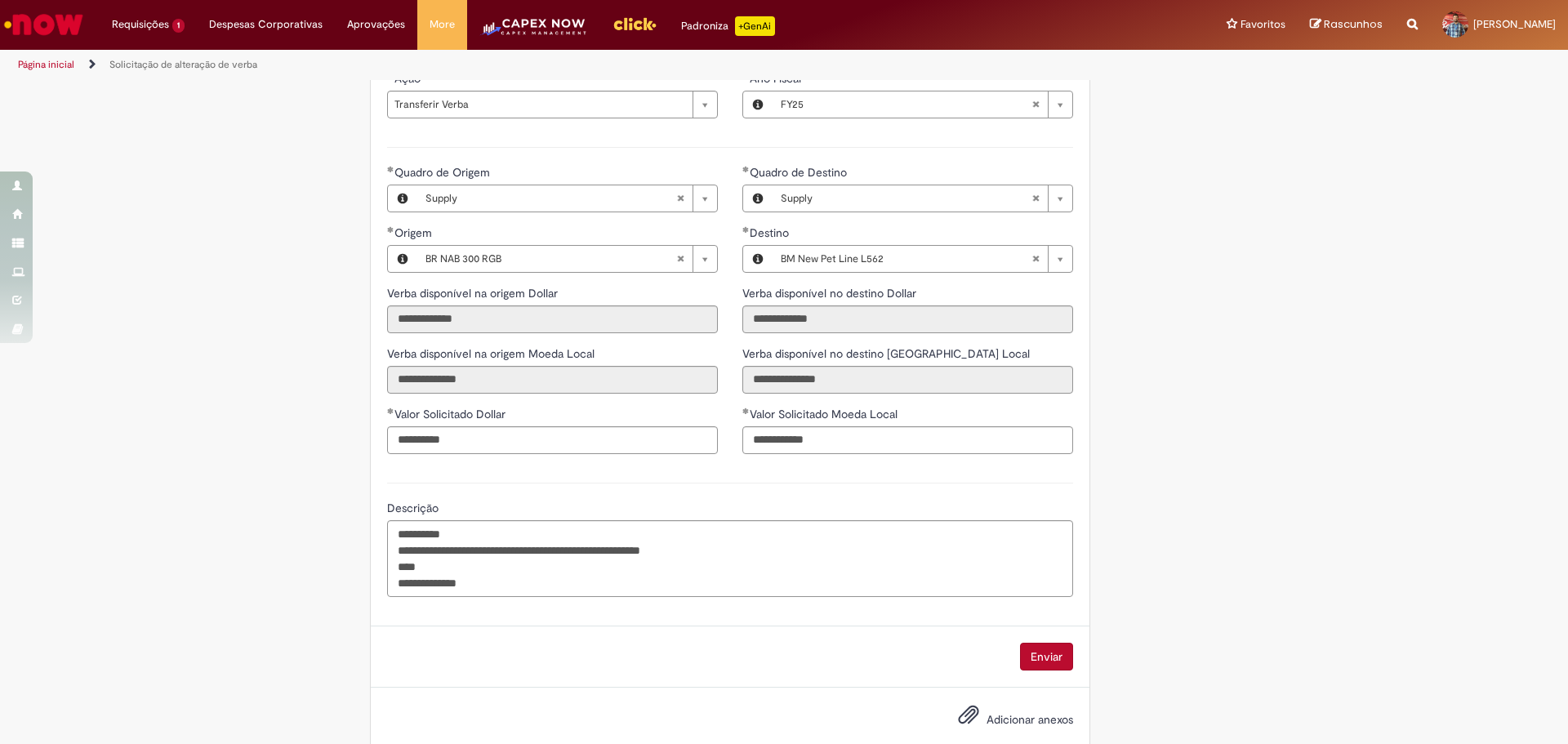 click on "Enviar" at bounding box center [1046, 657] 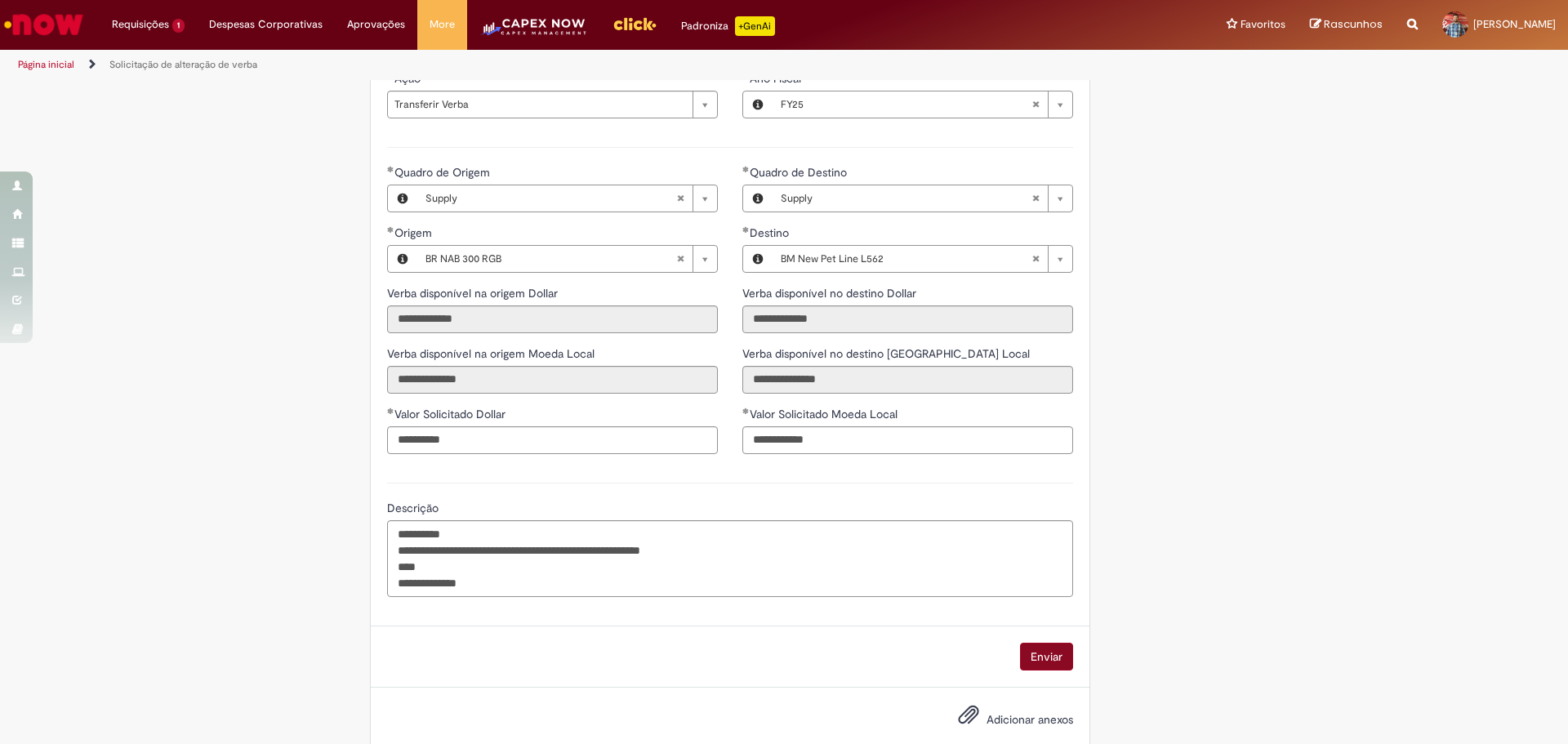 scroll, scrollTop: 538, scrollLeft: 0, axis: vertical 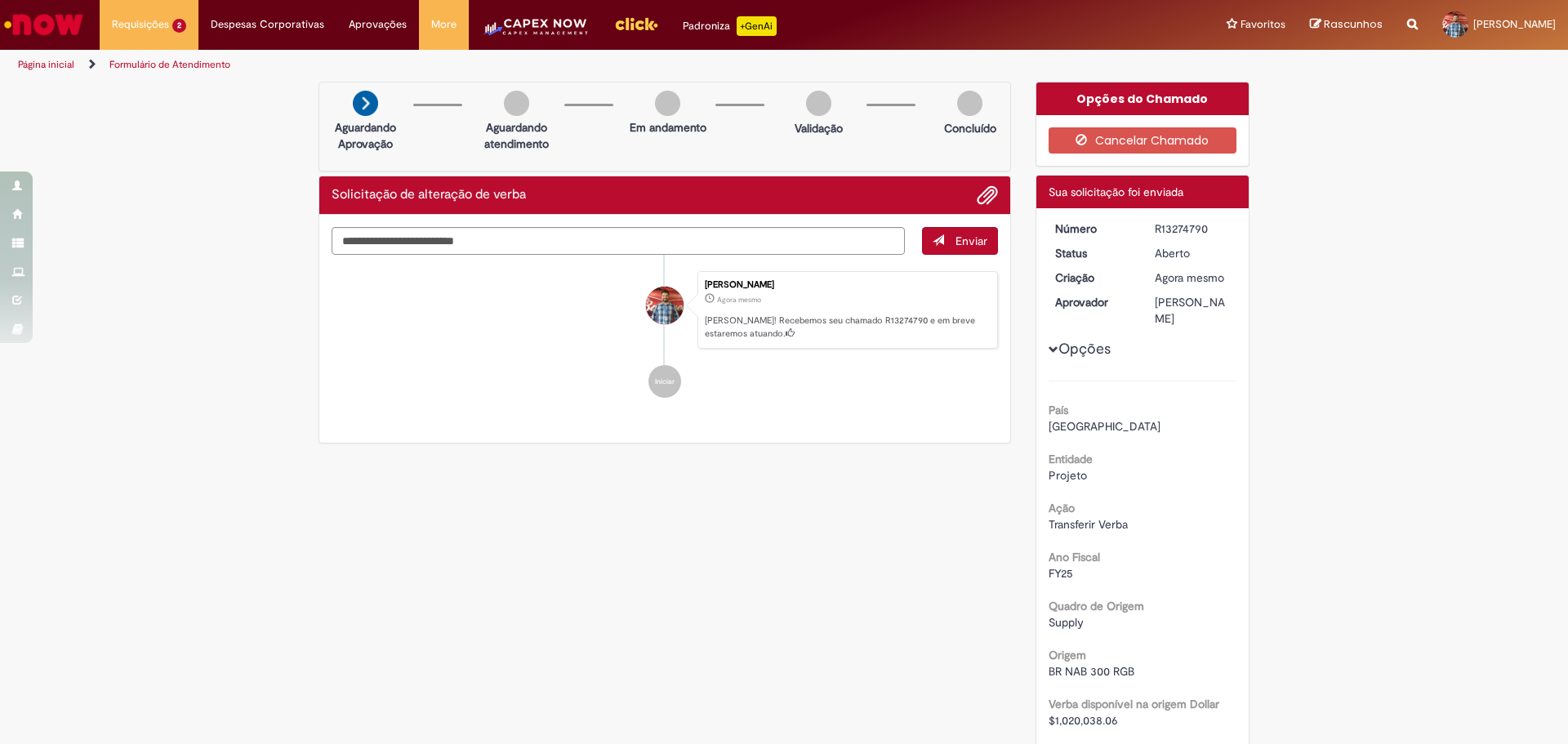 click on "R13274790" at bounding box center [1192, 229] 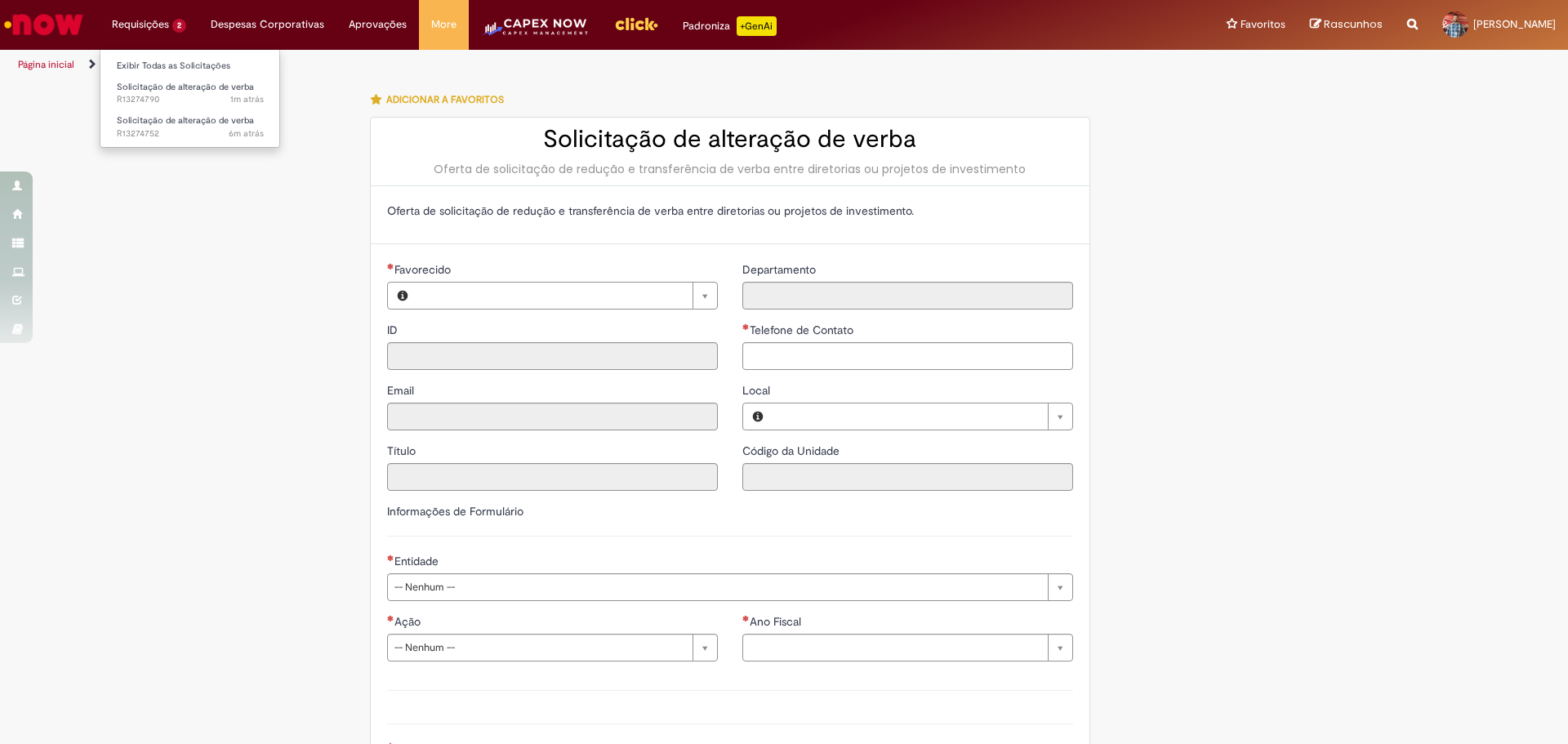 type on "********" 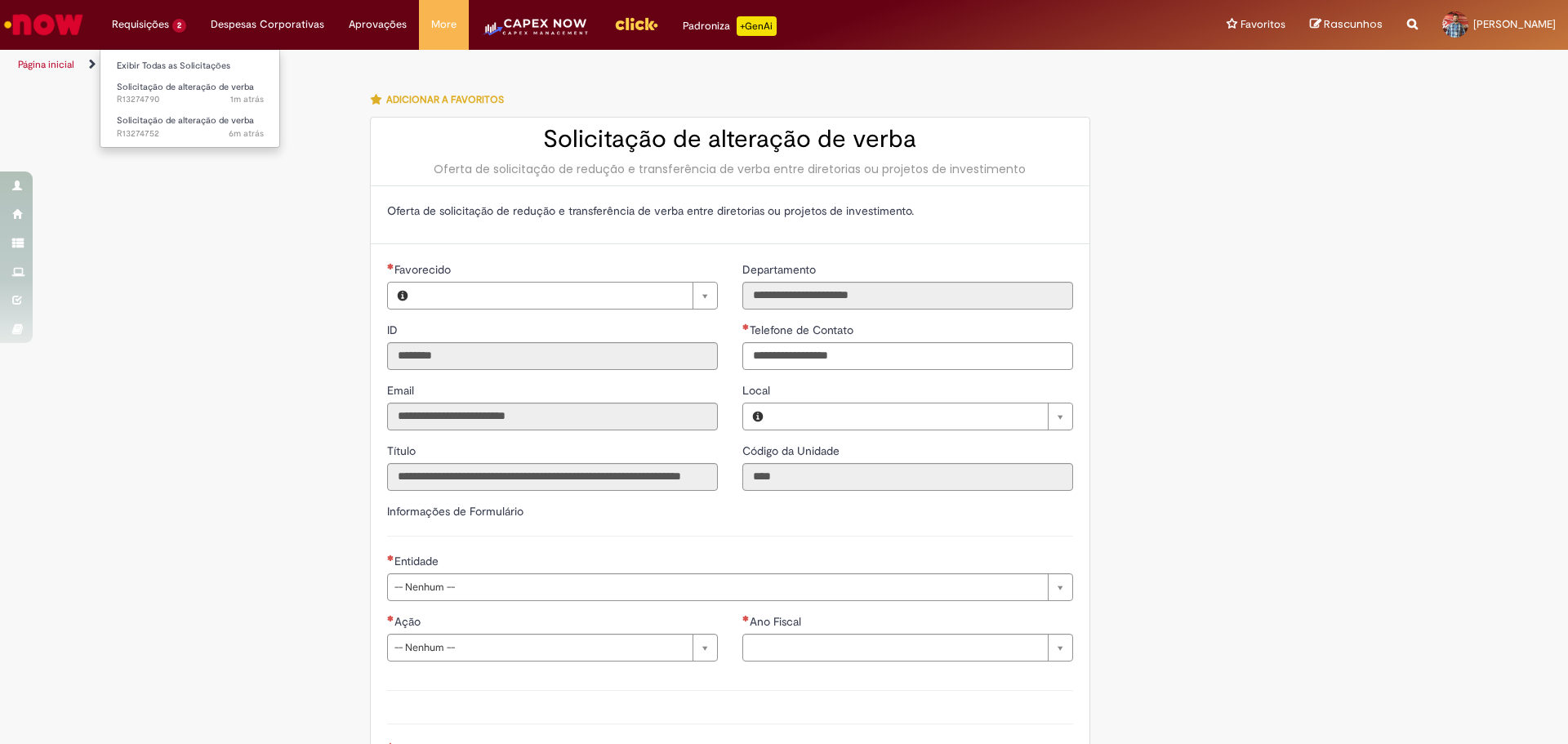 type on "**********" 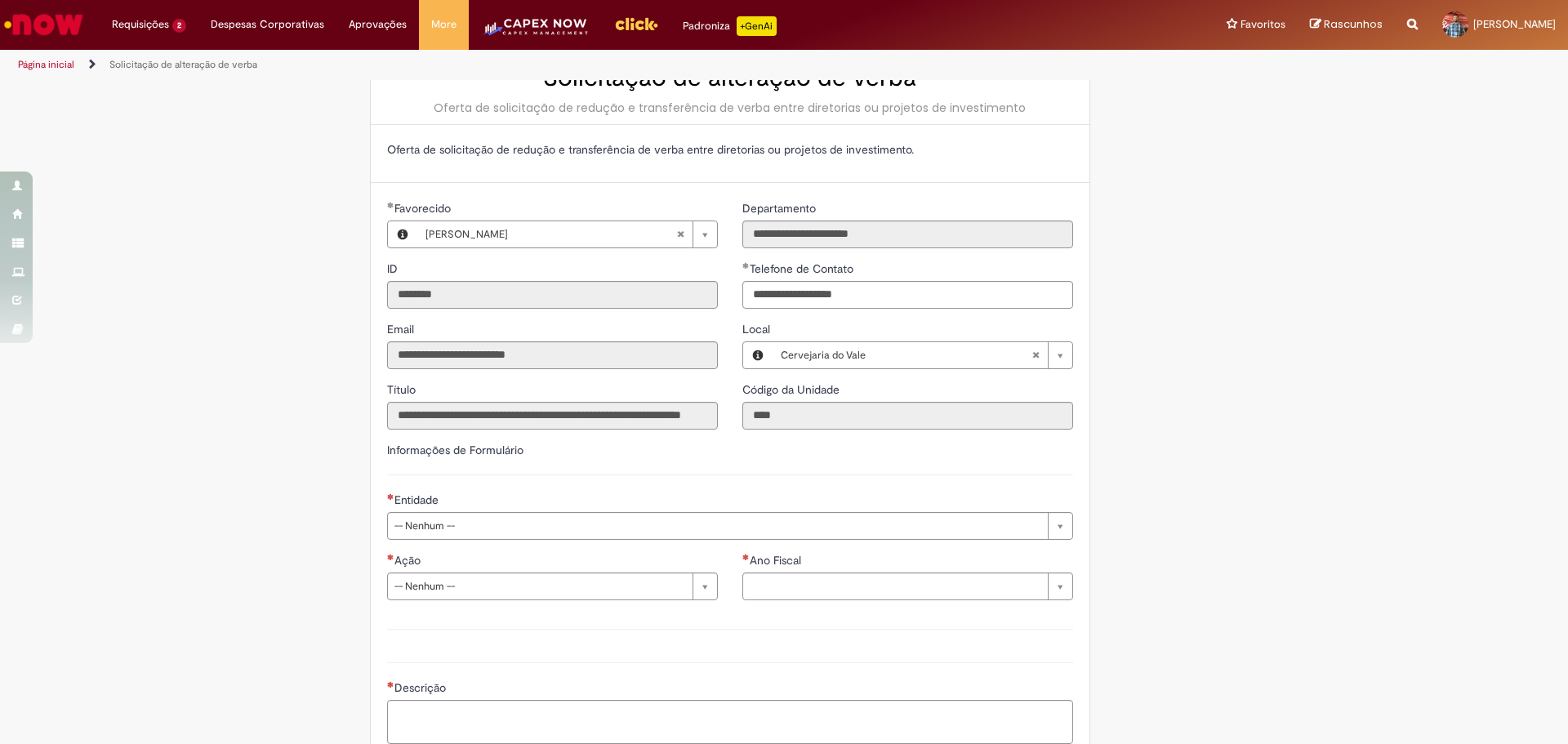 scroll, scrollTop: 163, scrollLeft: 0, axis: vertical 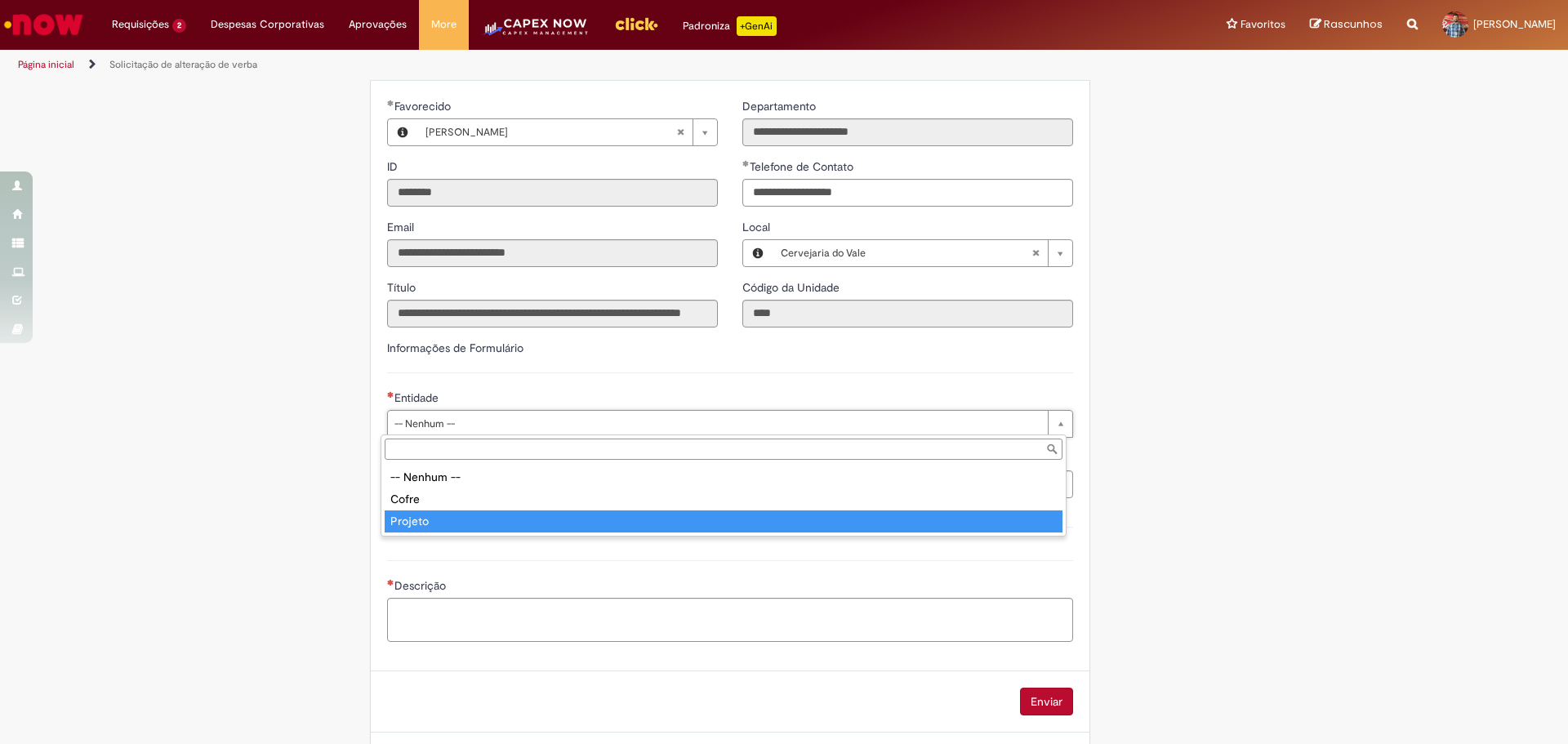 type on "*******" 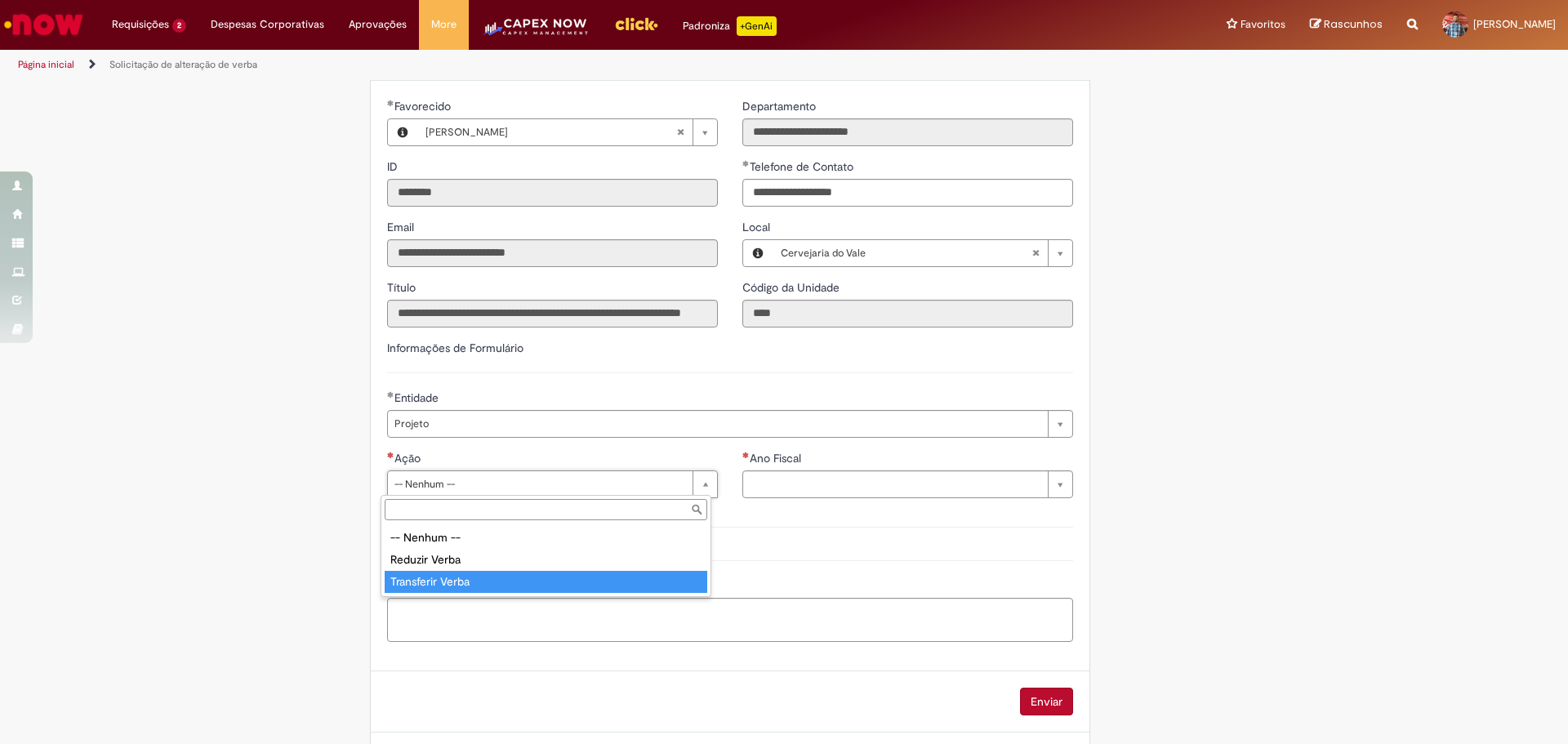 type on "**********" 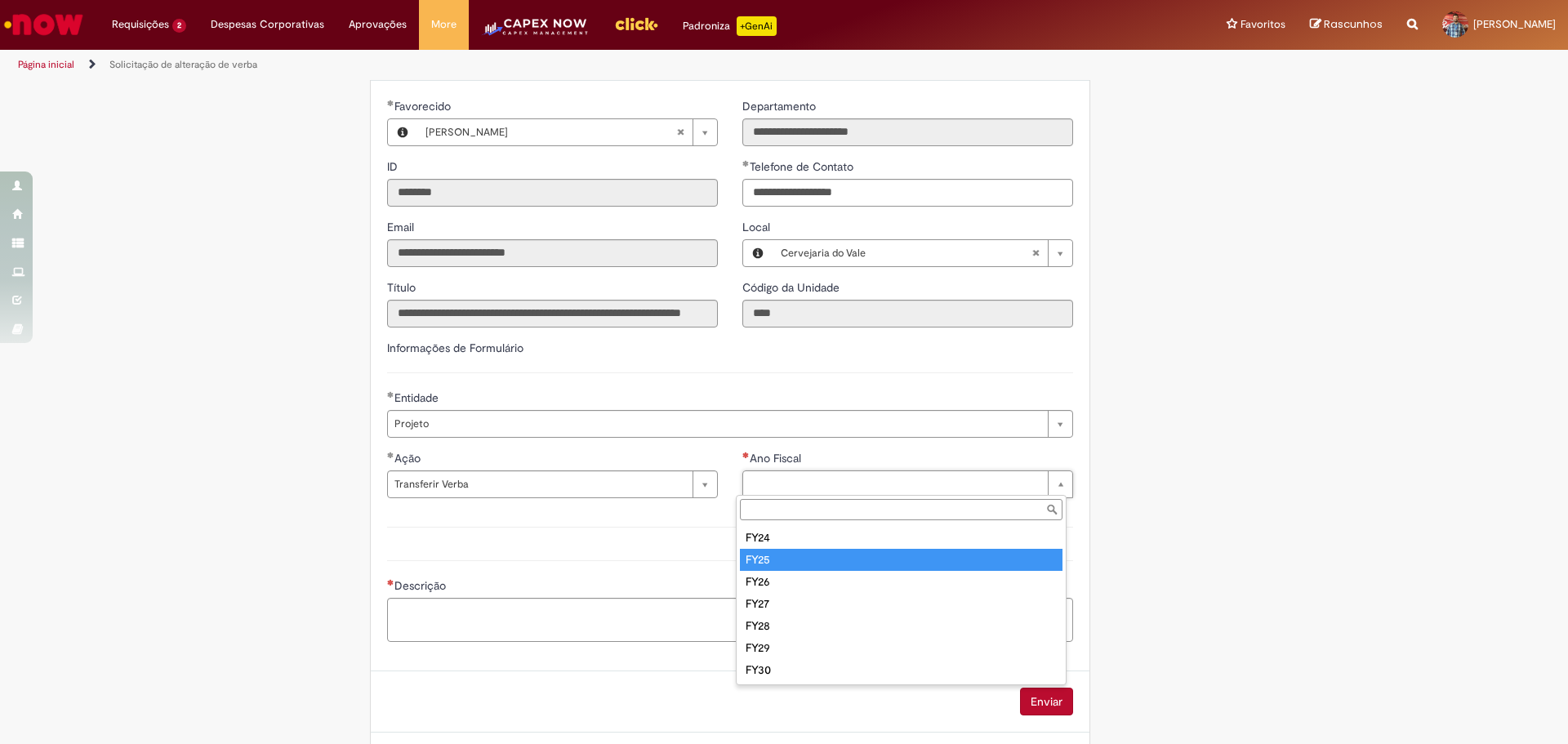 type on "****" 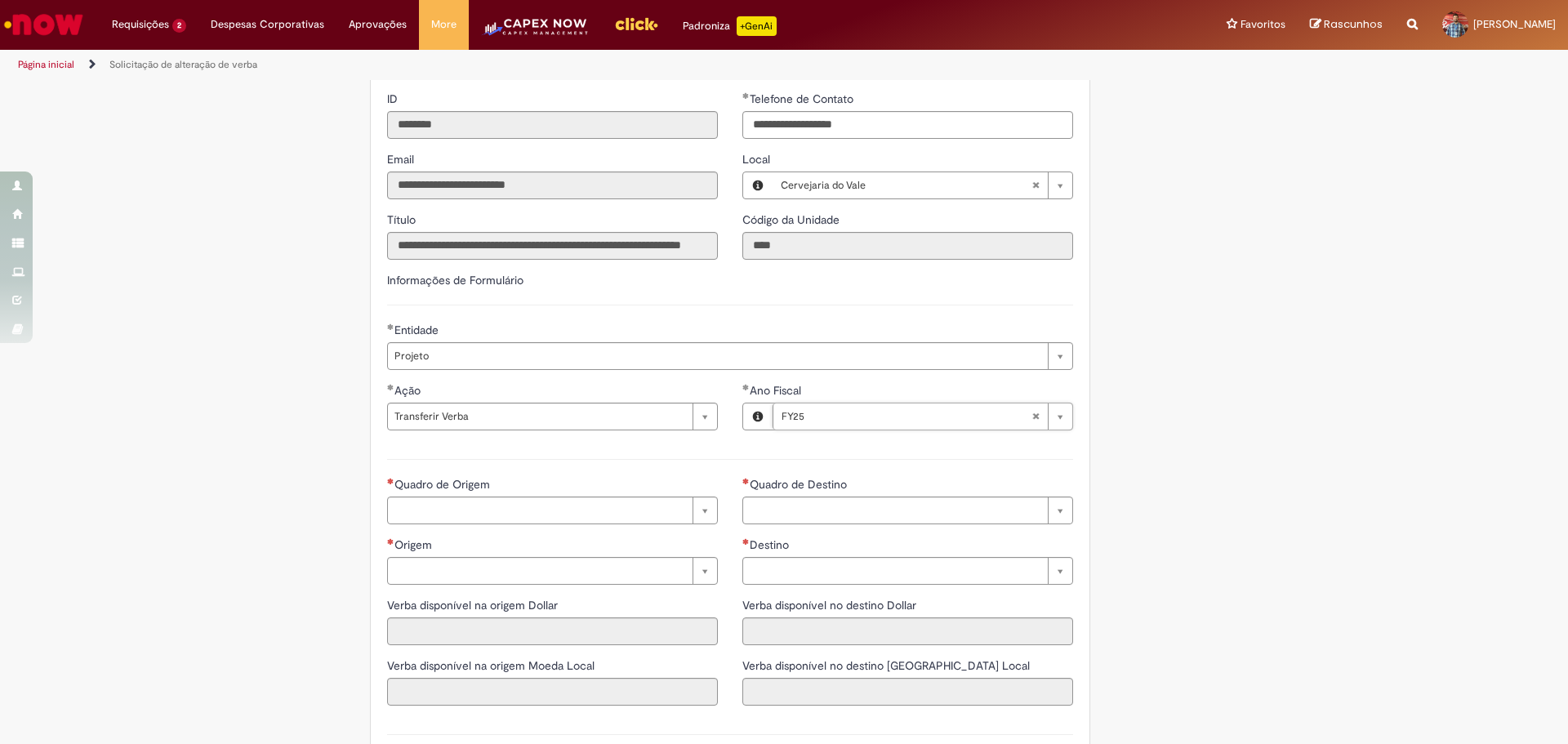 scroll, scrollTop: 483, scrollLeft: 0, axis: vertical 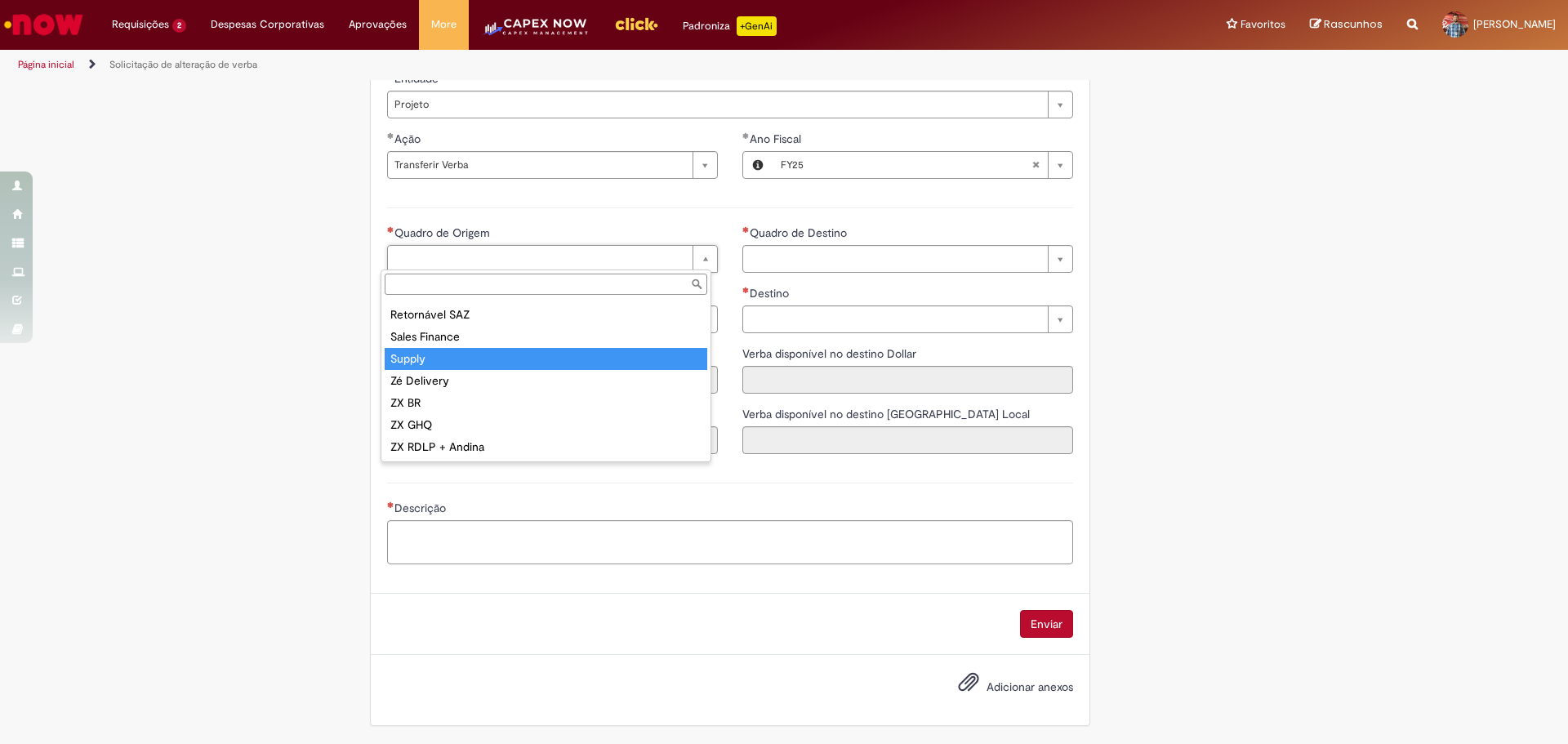 type on "******" 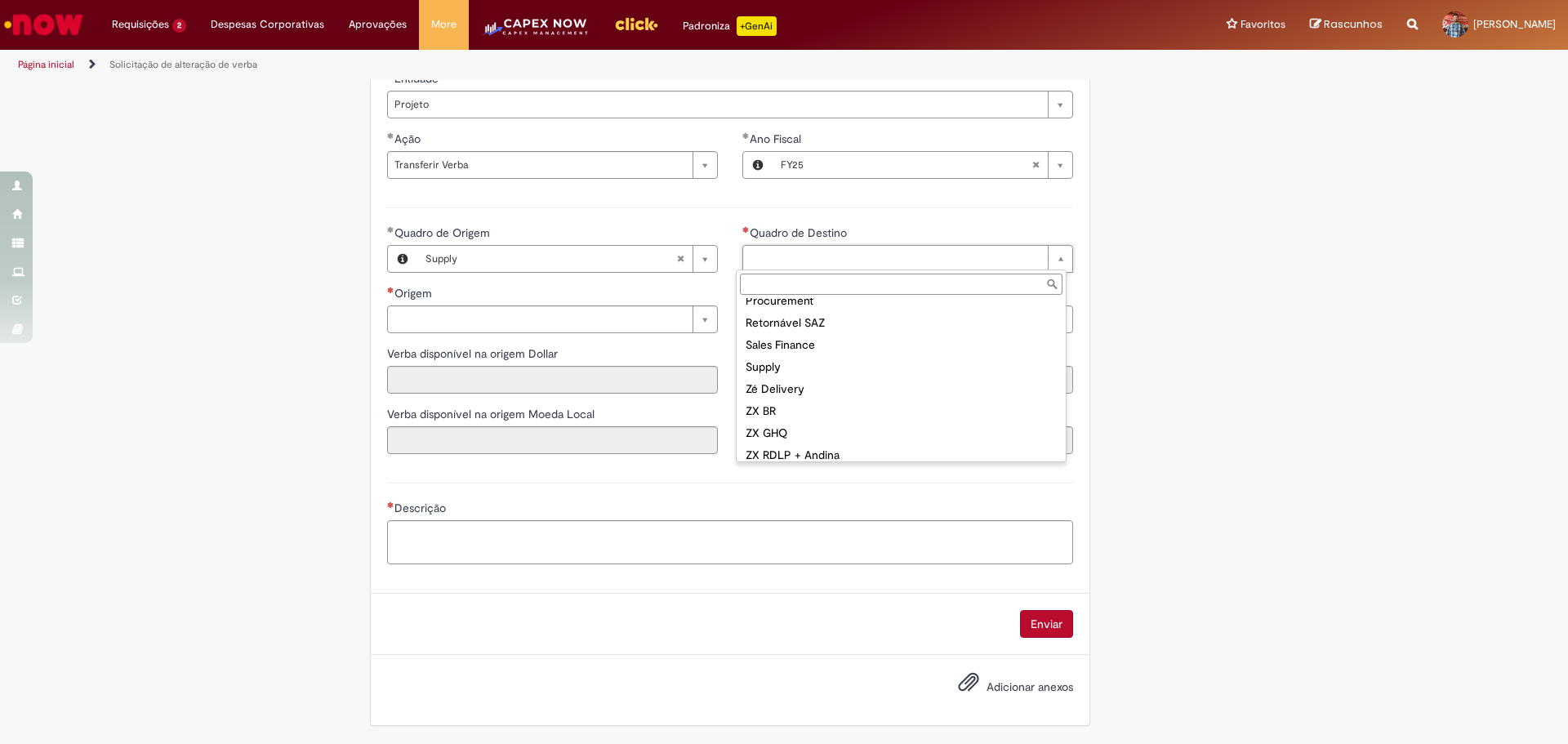 scroll, scrollTop: 350, scrollLeft: 0, axis: vertical 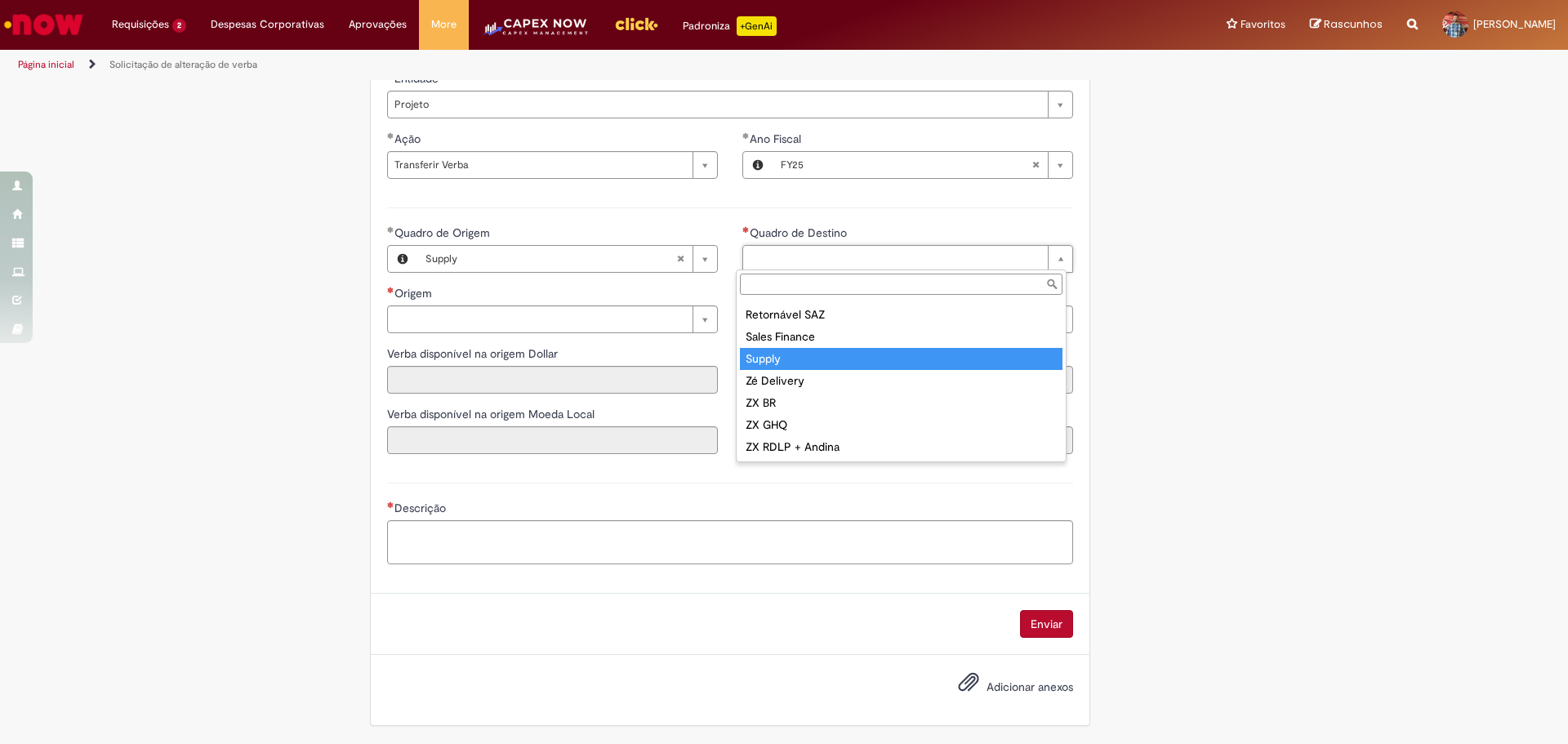 type on "******" 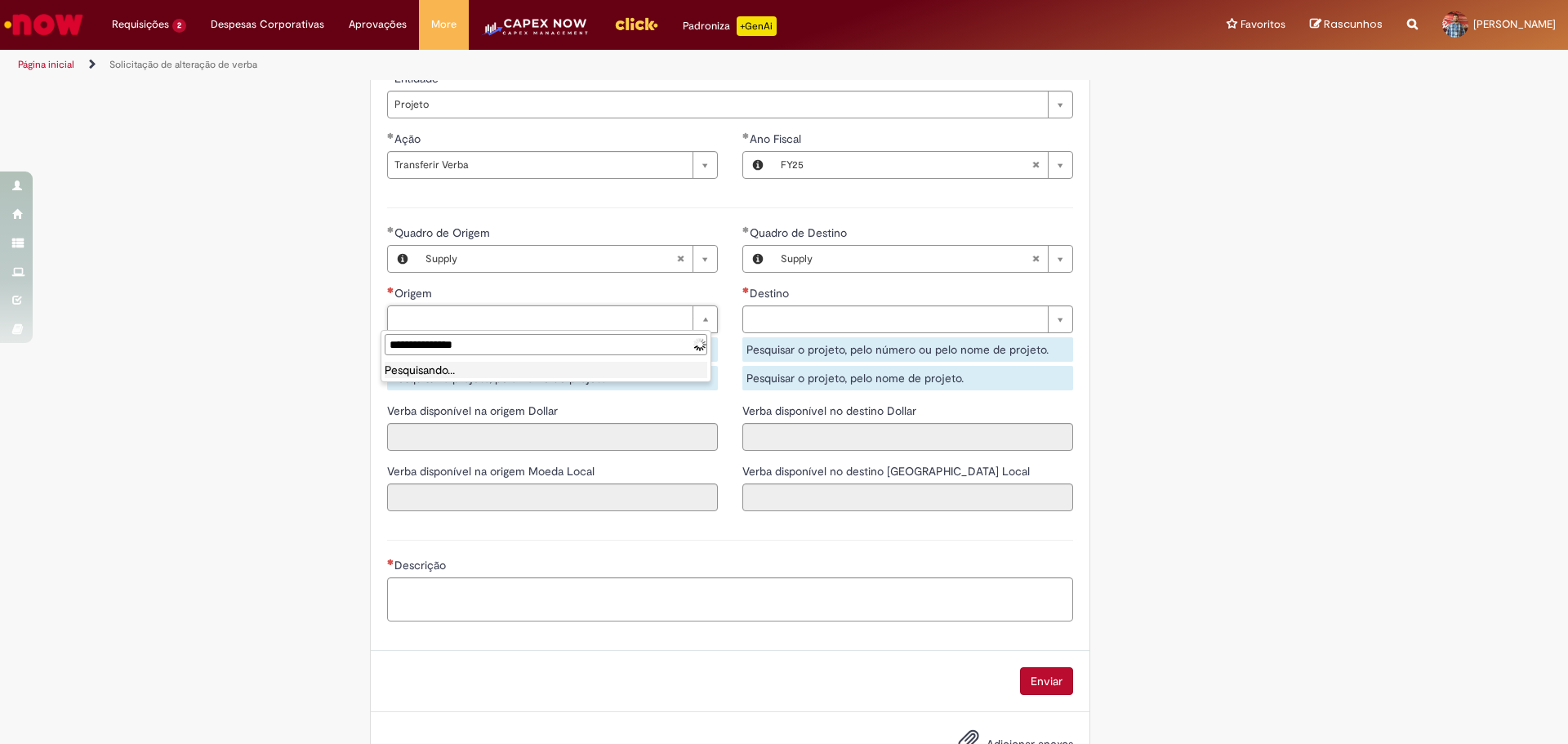 type on "**********" 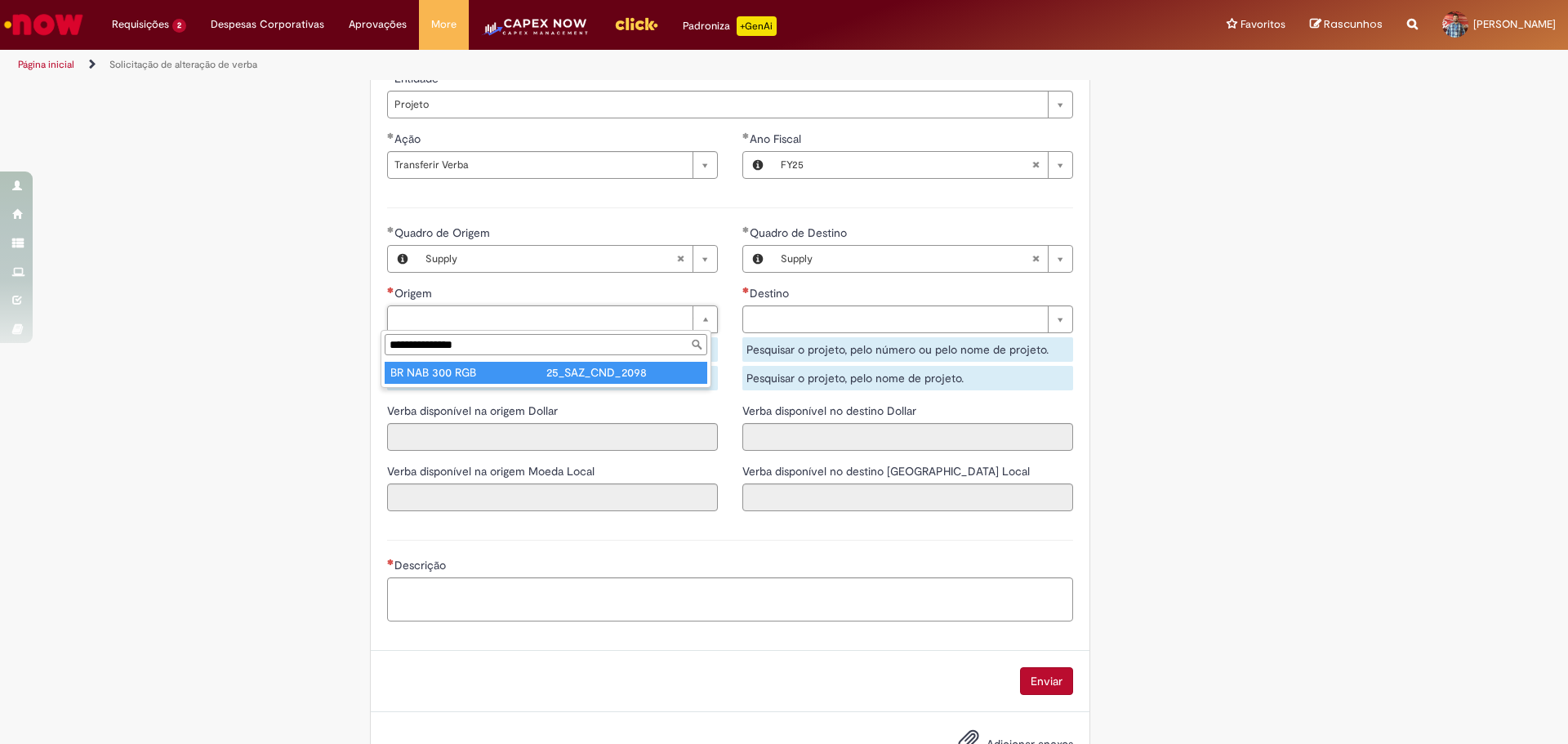 type on "**********" 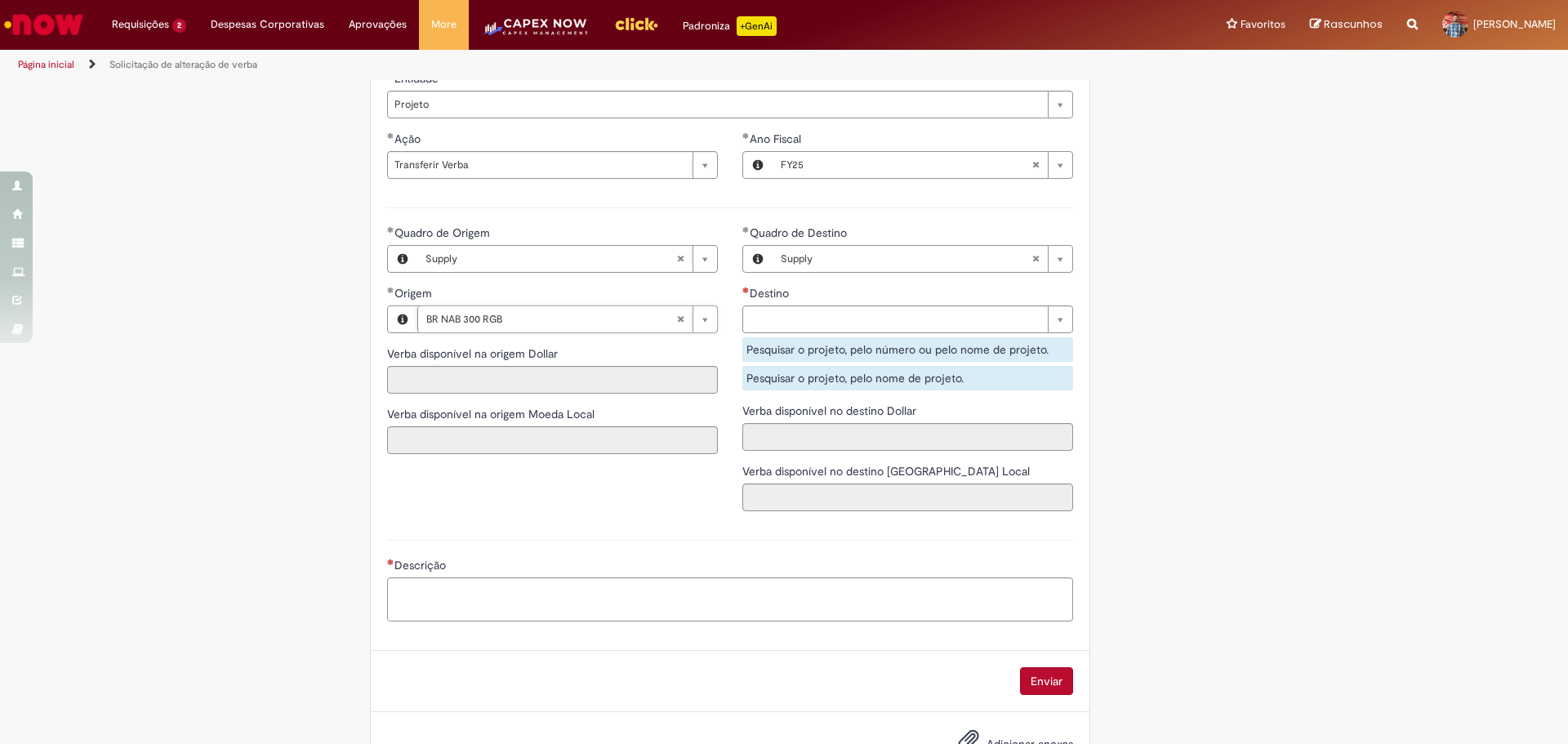 type on "**********" 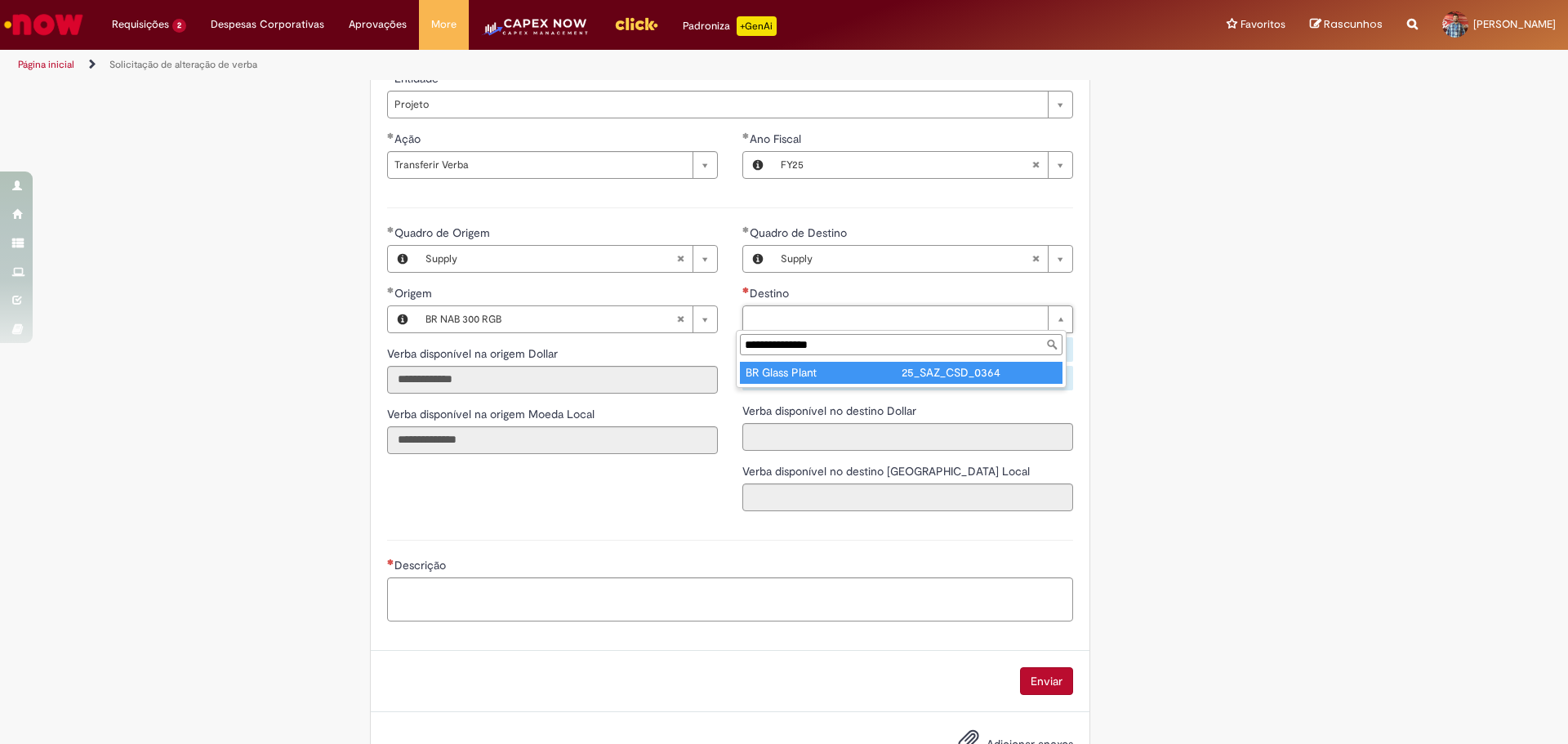 type on "**********" 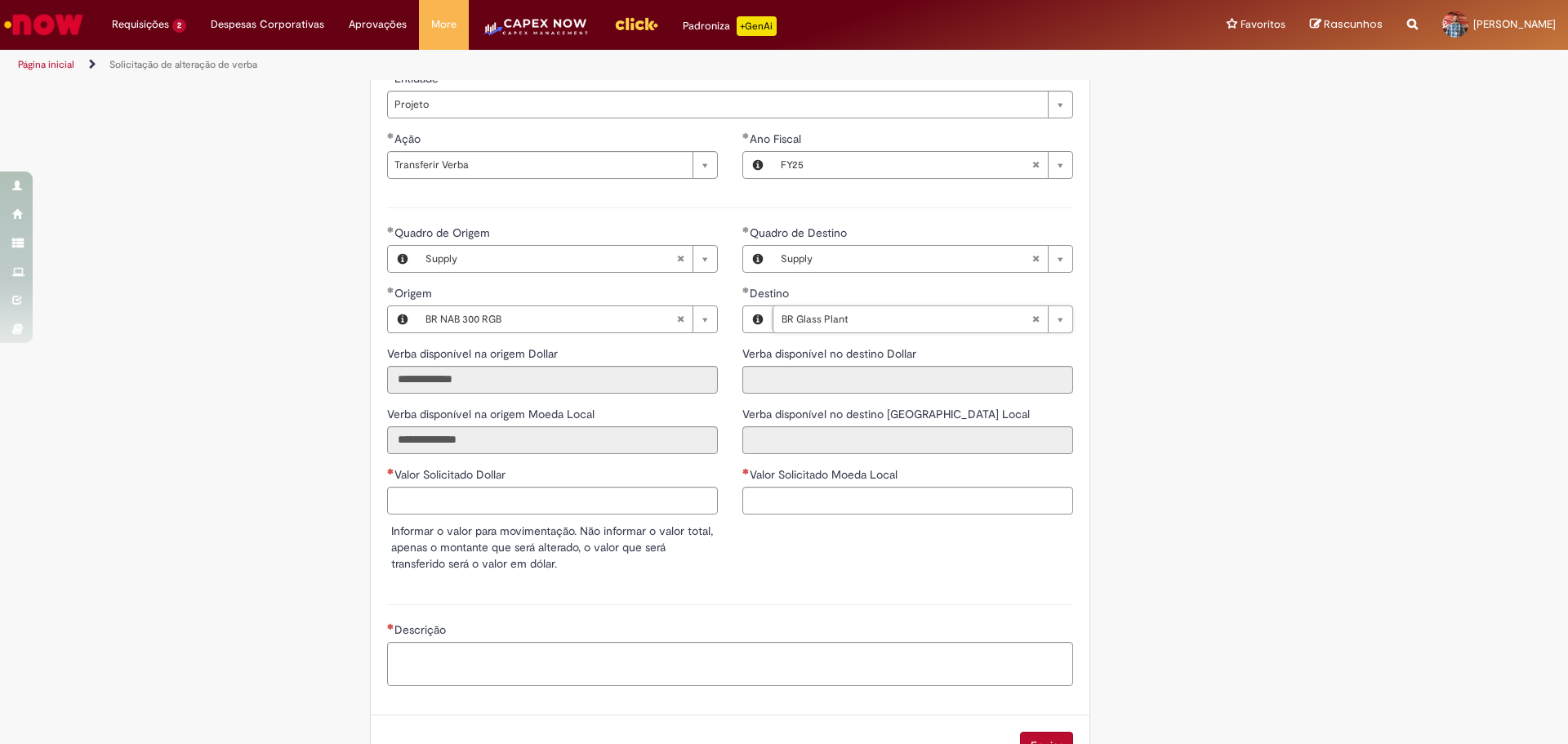 type on "**********" 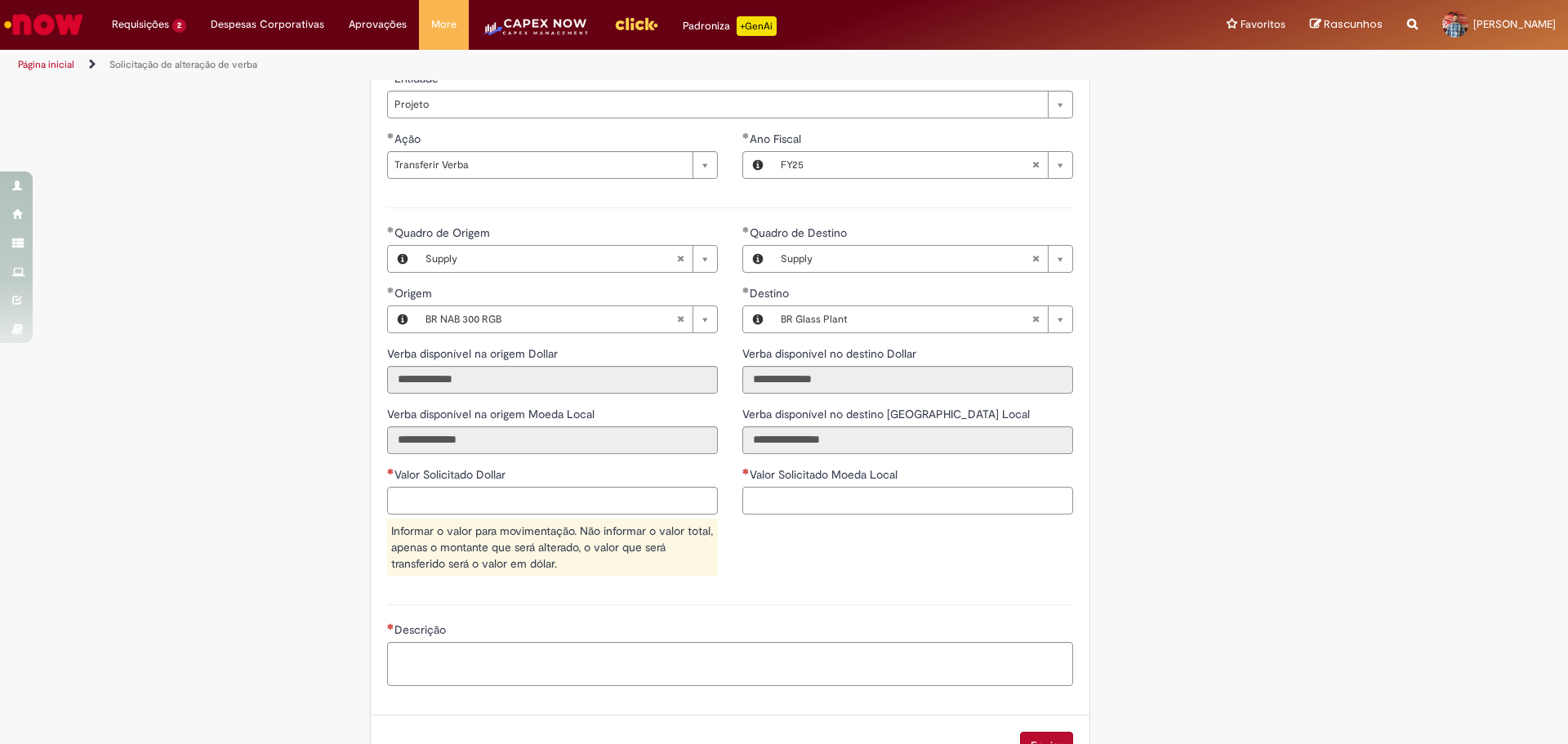 click on "Valor Solicitado Moeda Local" at bounding box center [907, 501] 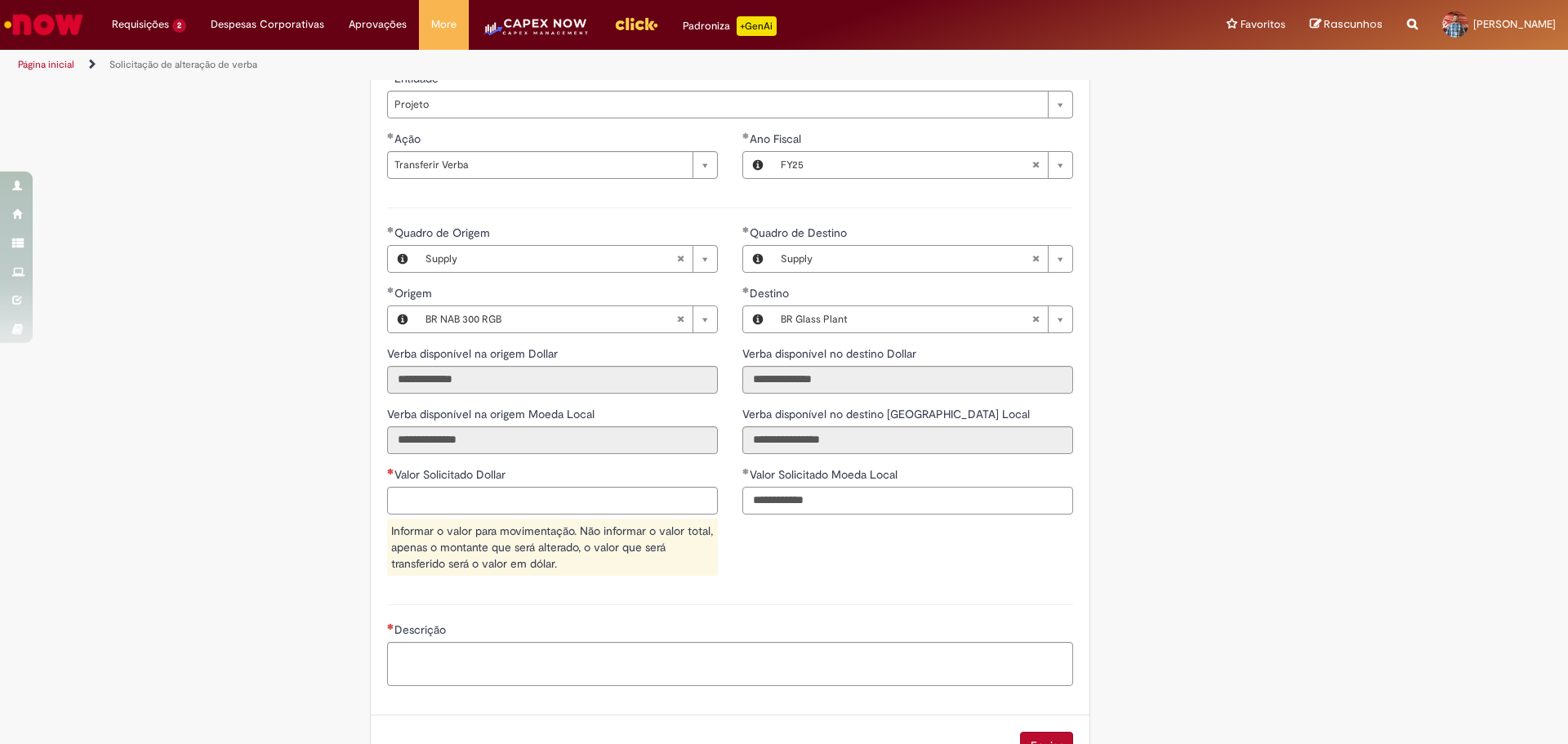 type on "**********" 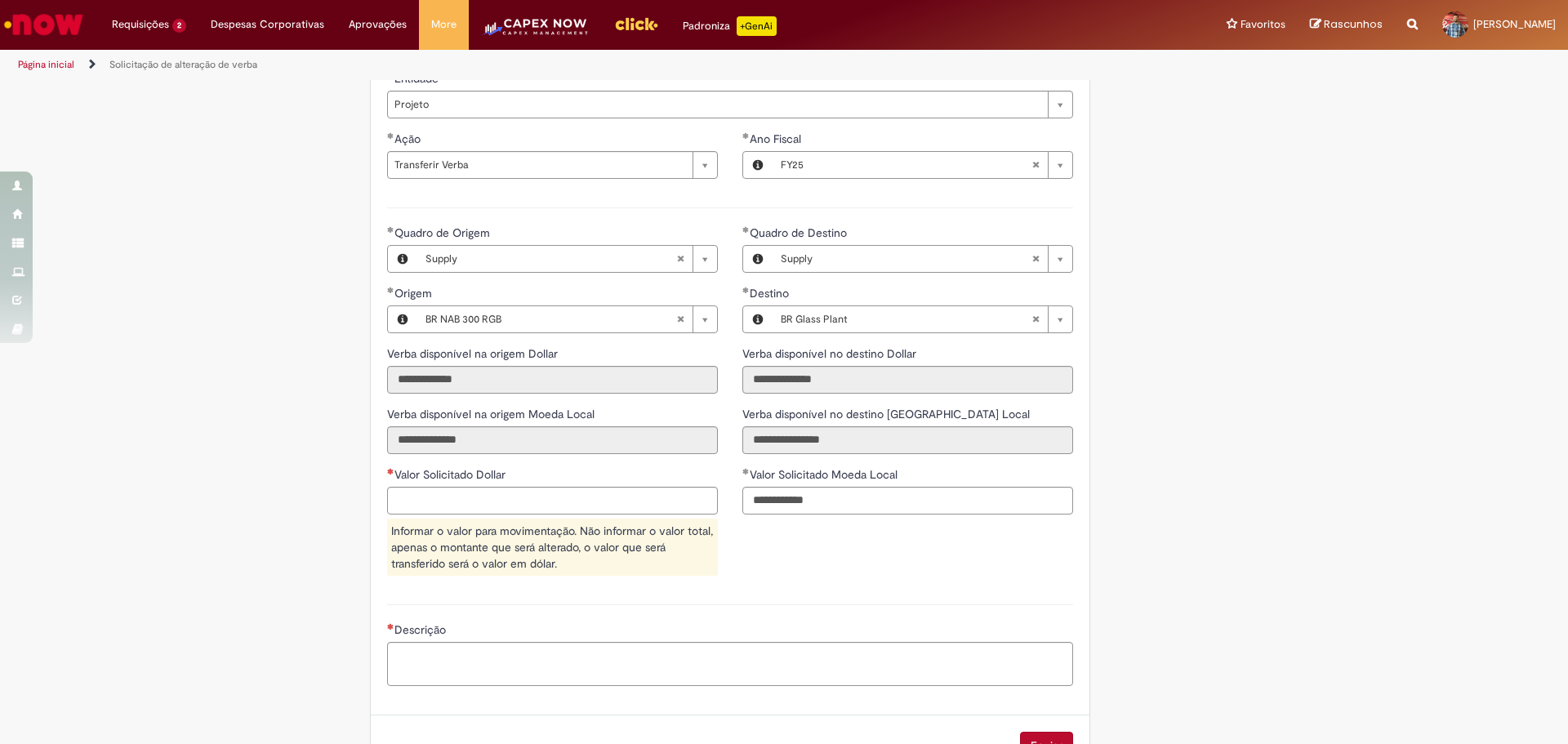 click on "**********" at bounding box center (730, 238) 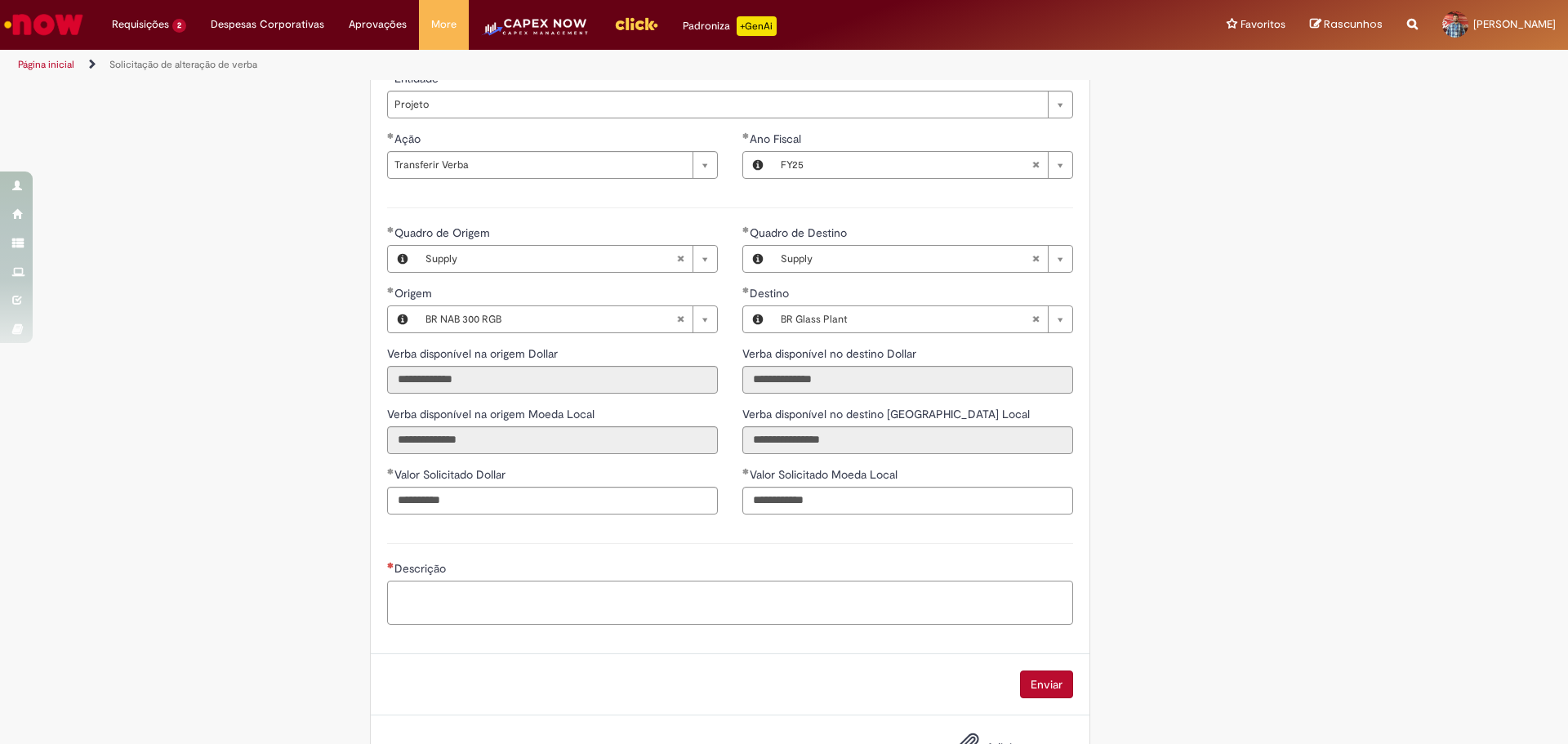 click on "Descrição" at bounding box center [730, 603] 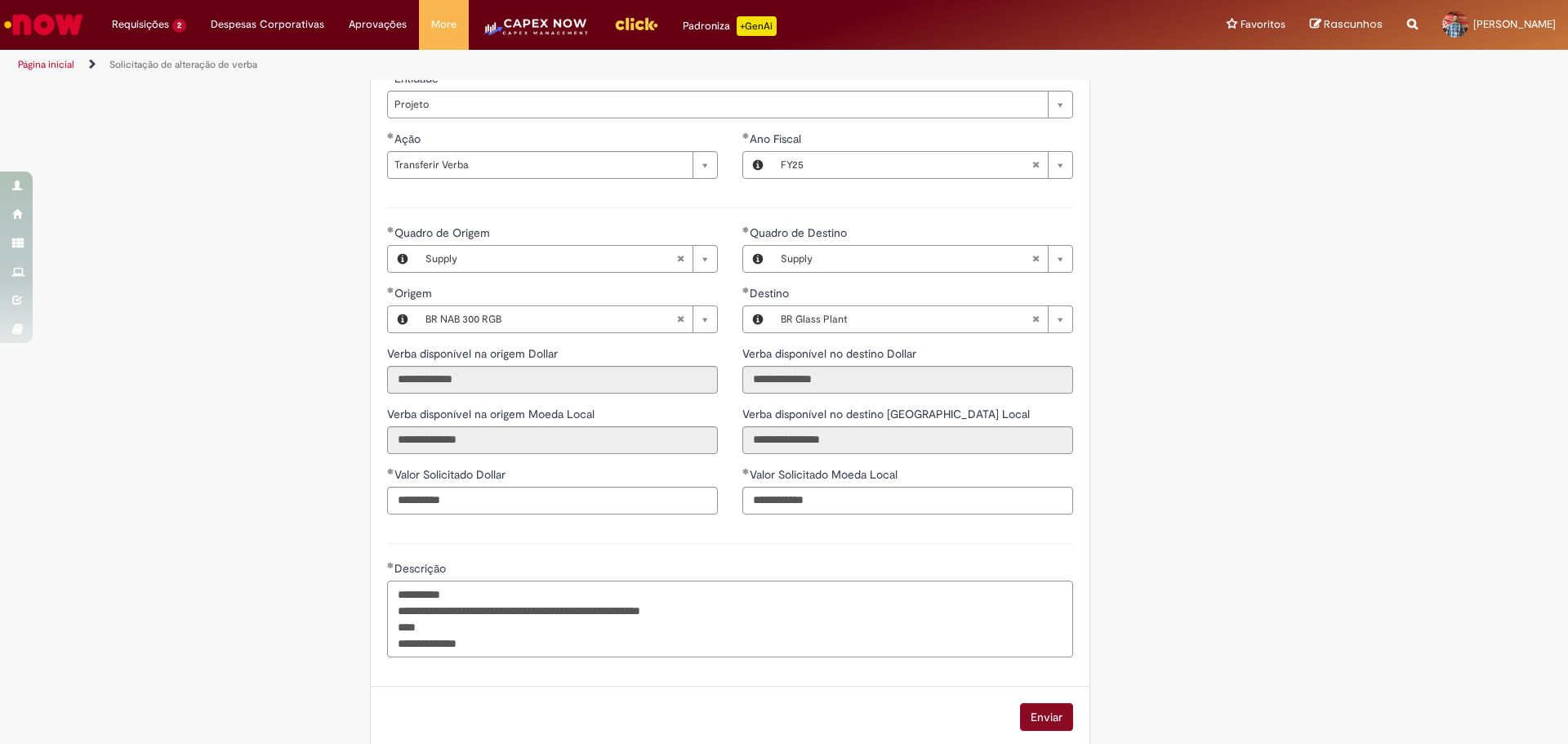 type on "**********" 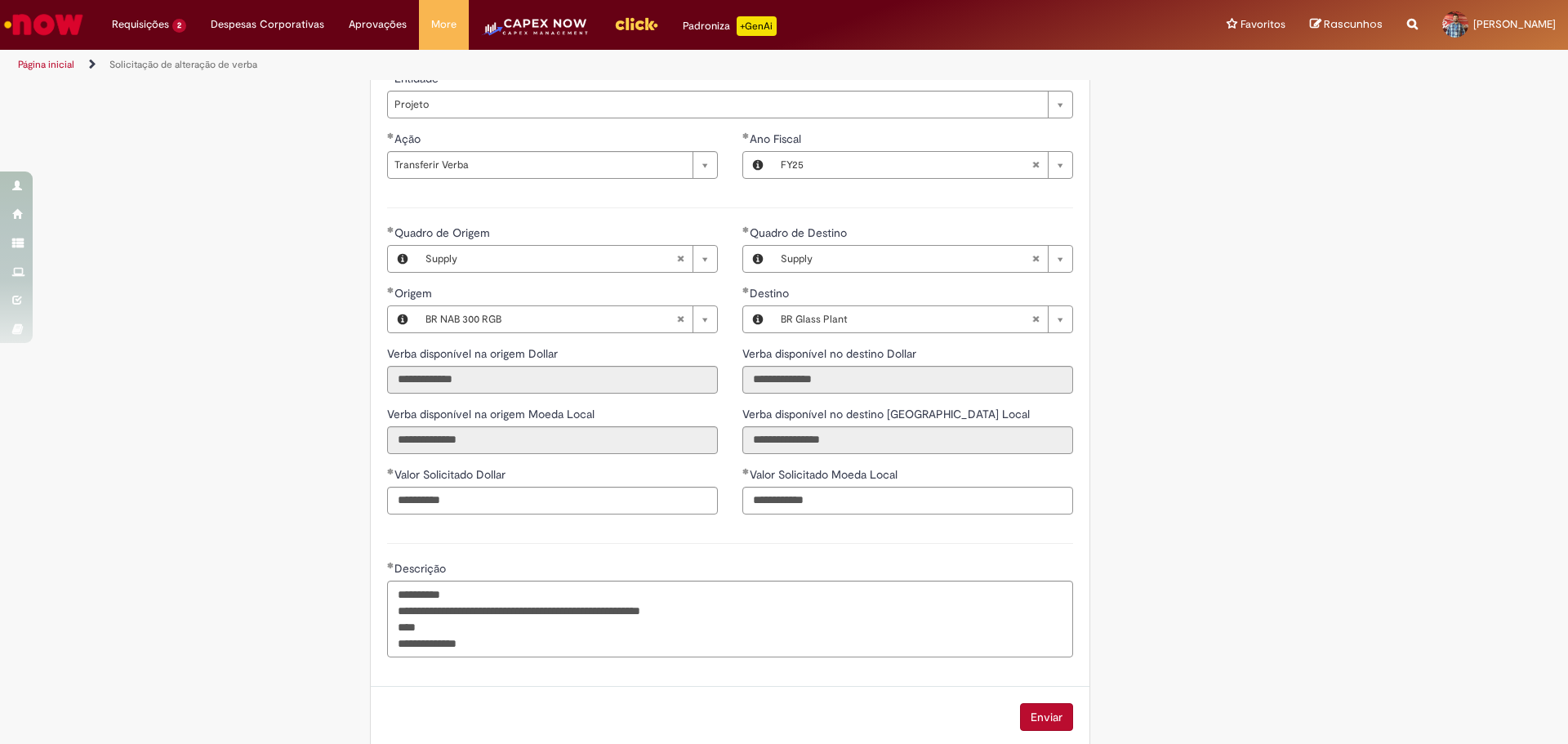 click on "Enviar" at bounding box center (1046, 717) 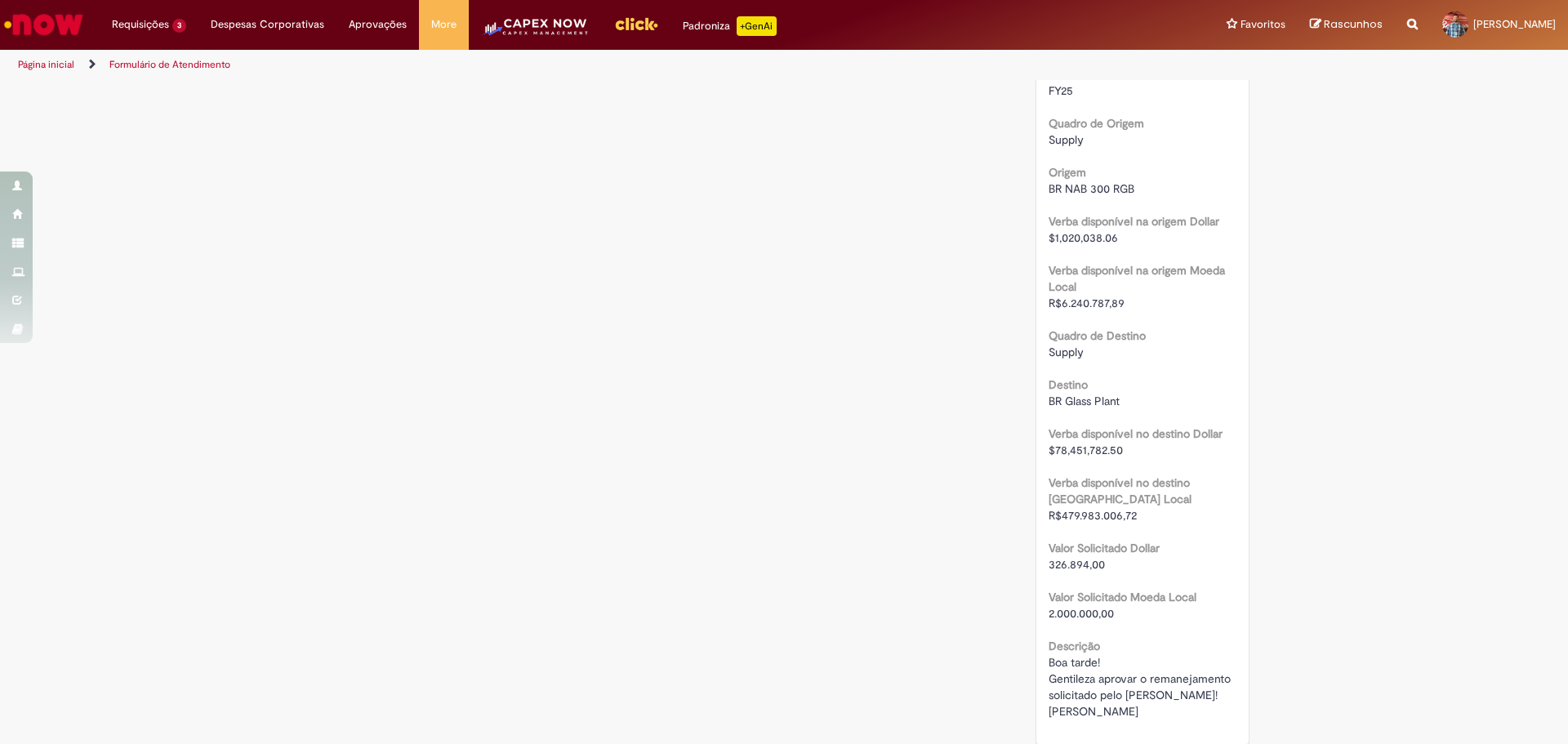 scroll, scrollTop: 0, scrollLeft: 0, axis: both 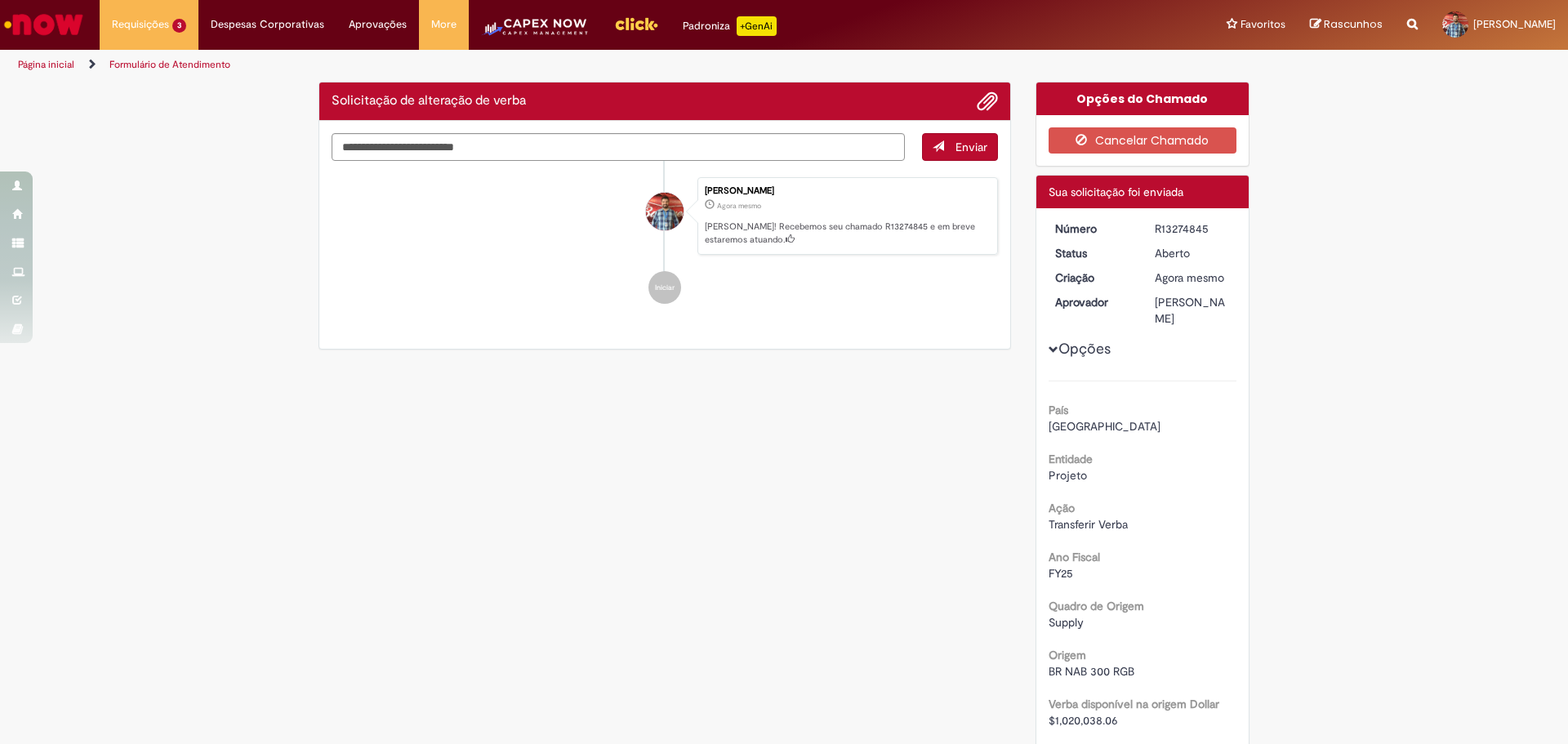 click on "R13274845" at bounding box center [1192, 229] 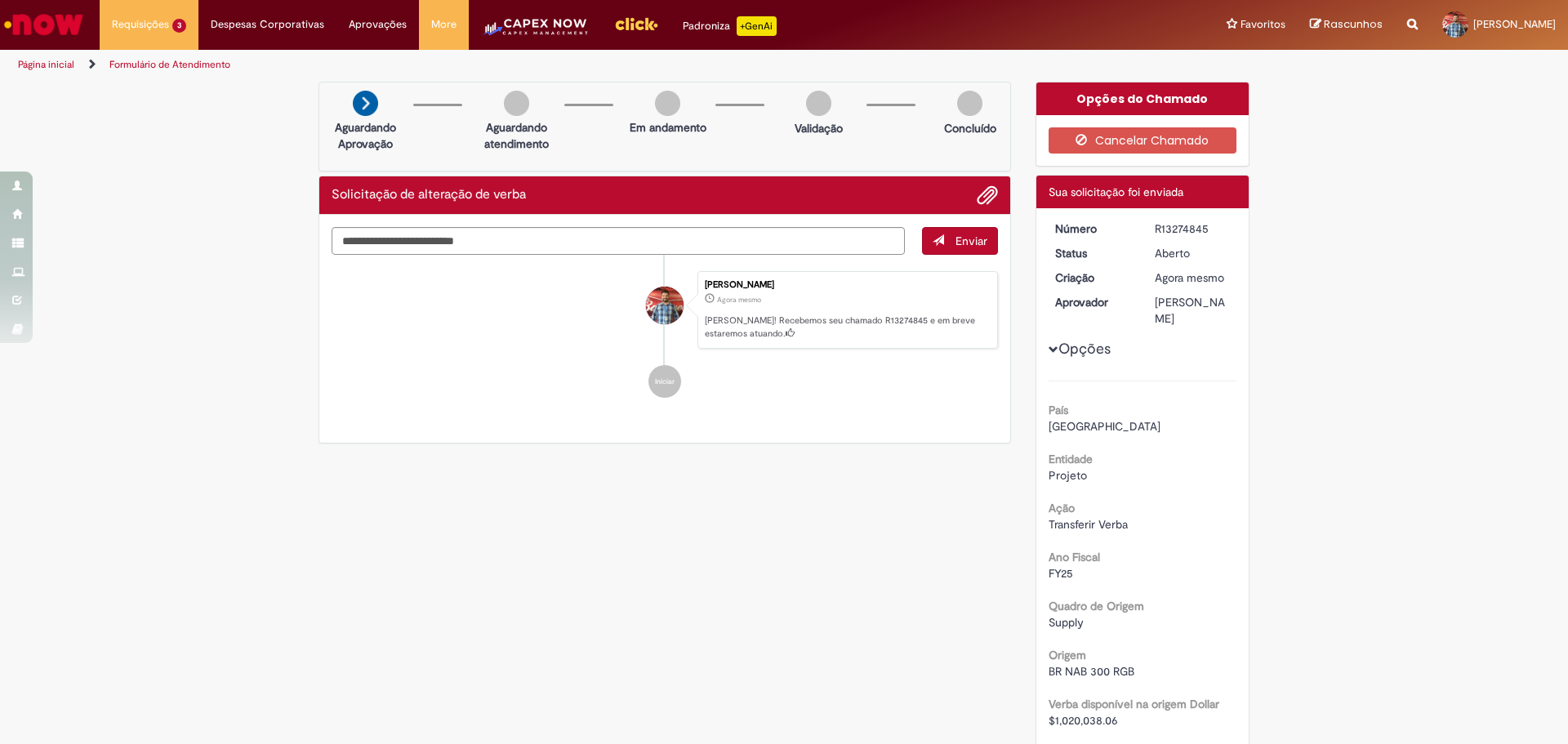 copy on "R13274845" 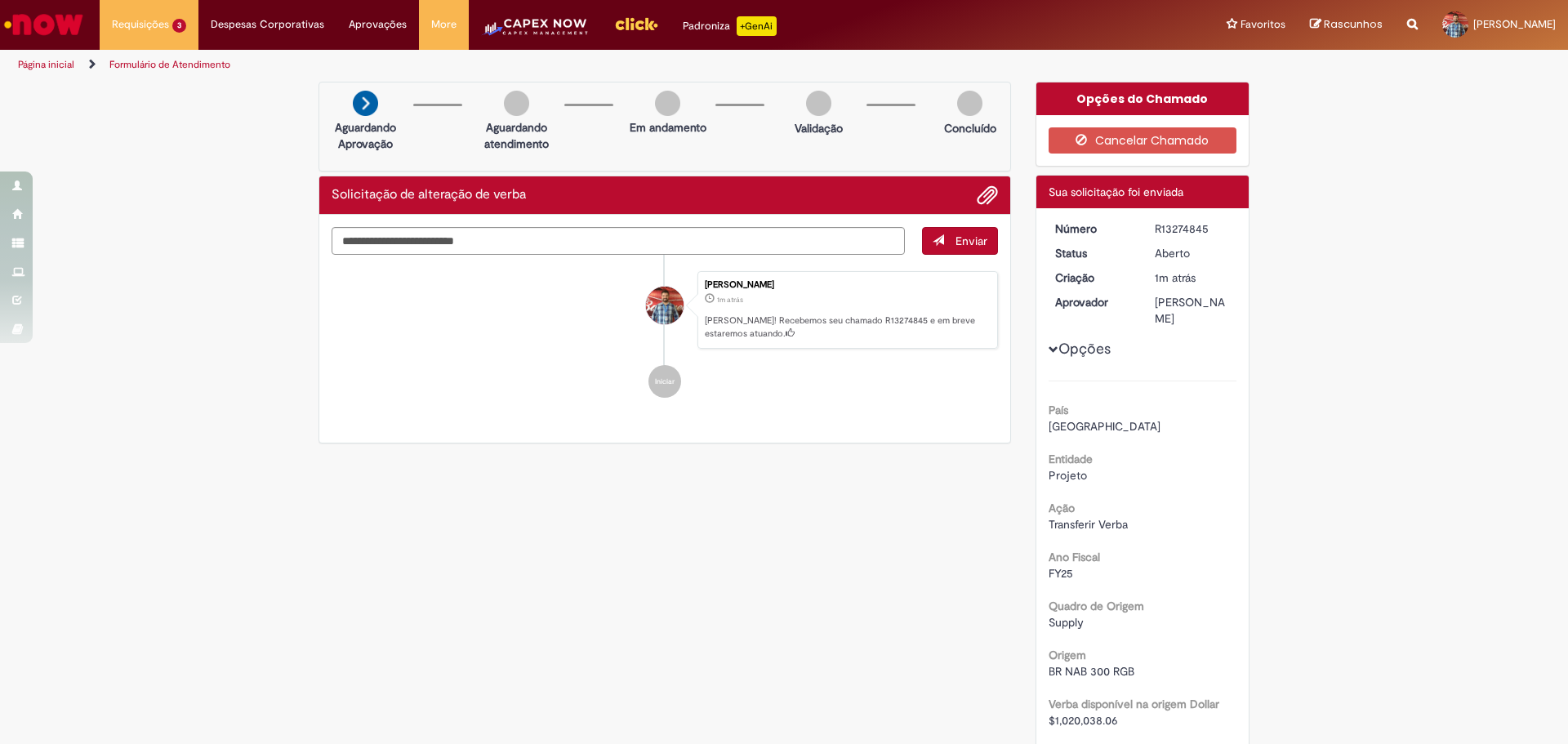 click on "R13274845" at bounding box center (1192, 229) 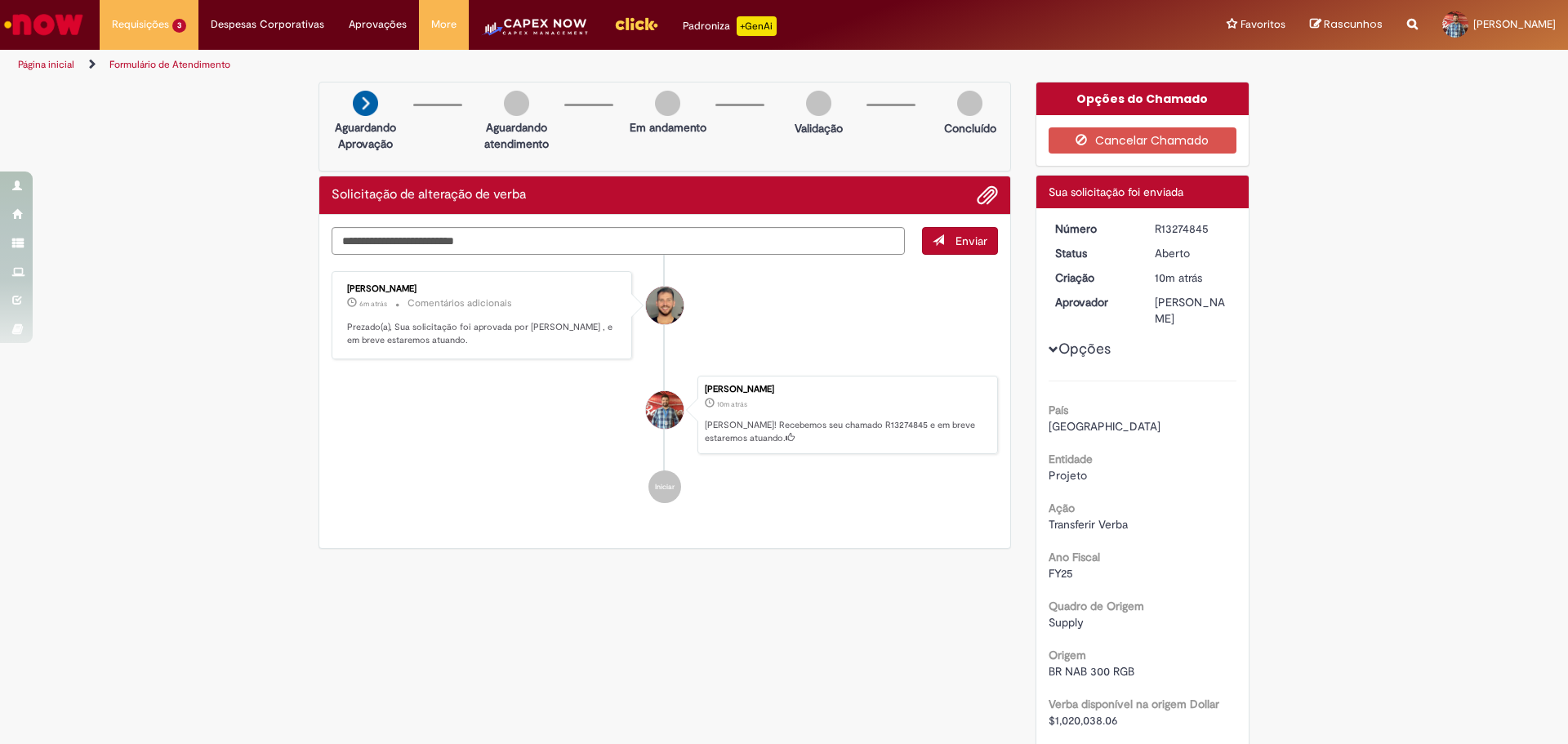 click on "Verificar Código de Barras
Aguardando Aprovação
Aguardando atendimento
Em andamento
Validação
Concluído
Solicitação de alteração de verba
Enviar
[PERSON_NAME]
6m atrás 6 minutos atrás     Comentários adicionais
Prezado(a), Sua solicitação foi aprovada por [PERSON_NAME] , e em breve estaremos atuando." at bounding box center (784, 726) 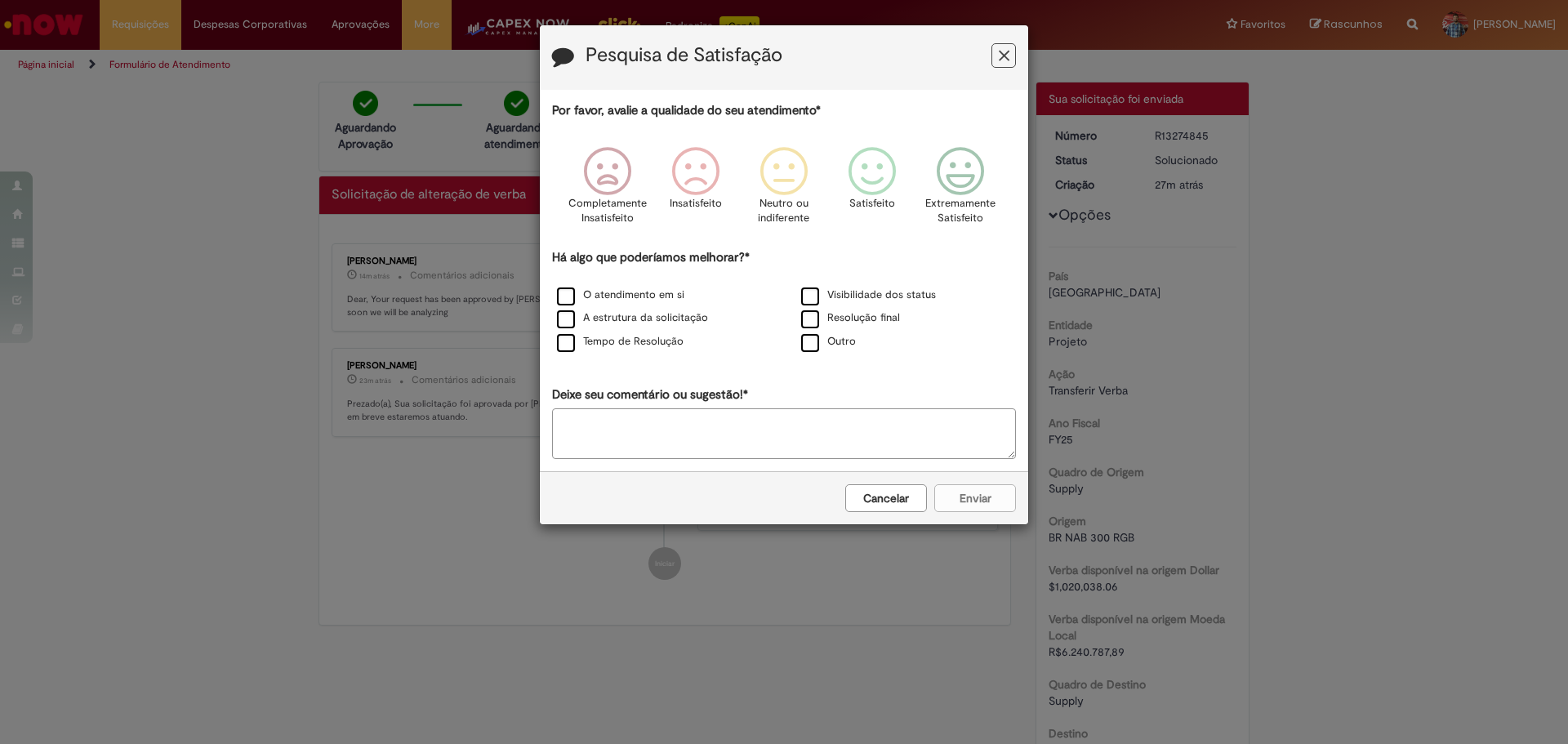click at bounding box center (1004, 56) 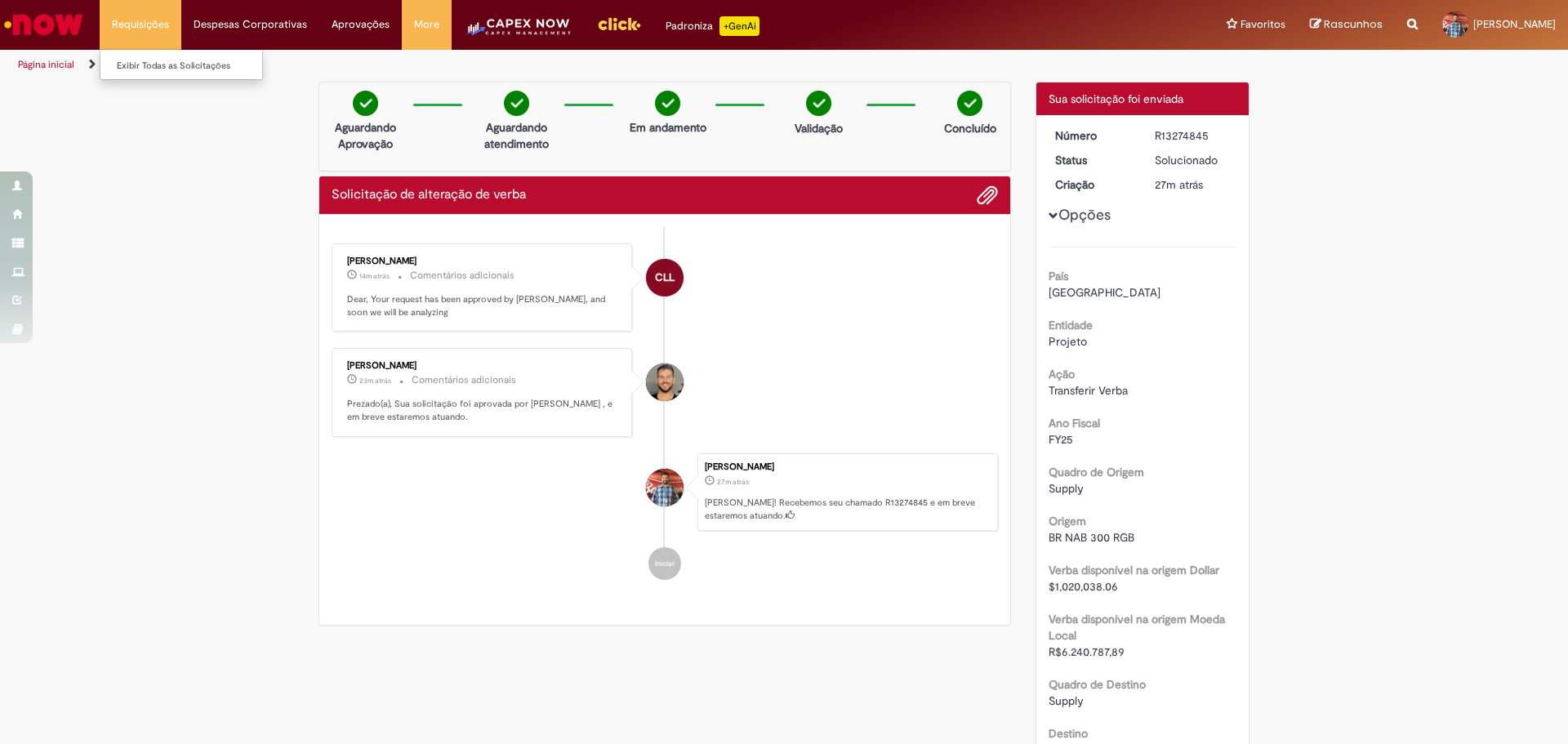 click on "Requisições
Exibir Todas as Solicitações" at bounding box center (140, 25) 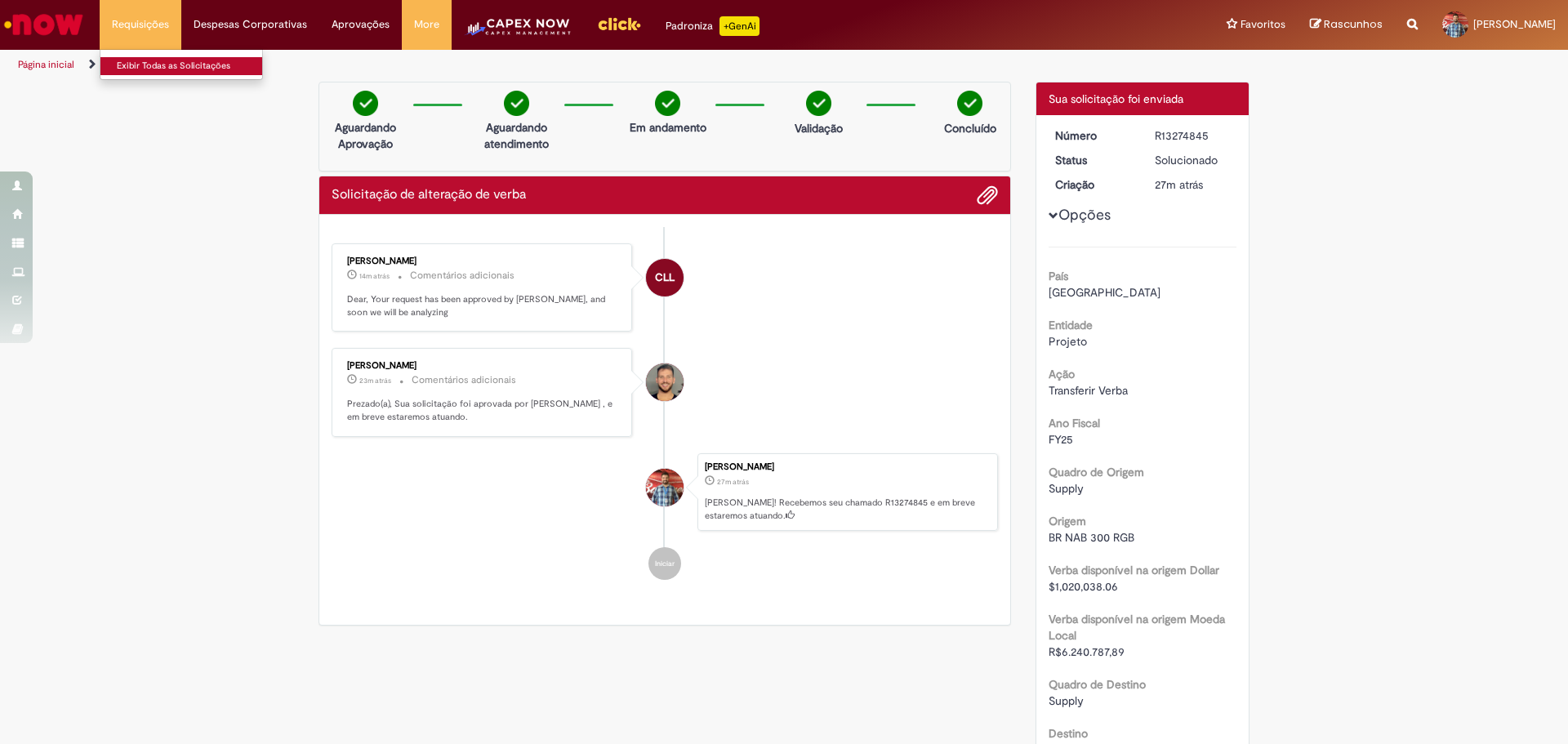 click on "Exibir Todas as Solicitações" at bounding box center [190, 66] 